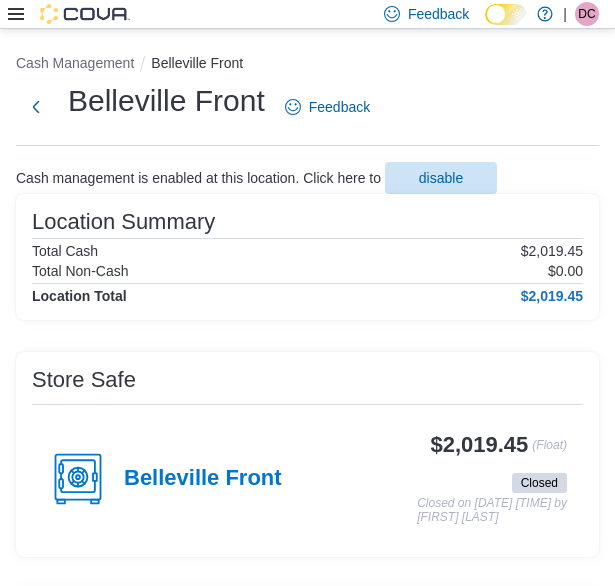 scroll, scrollTop: 8, scrollLeft: 0, axis: vertical 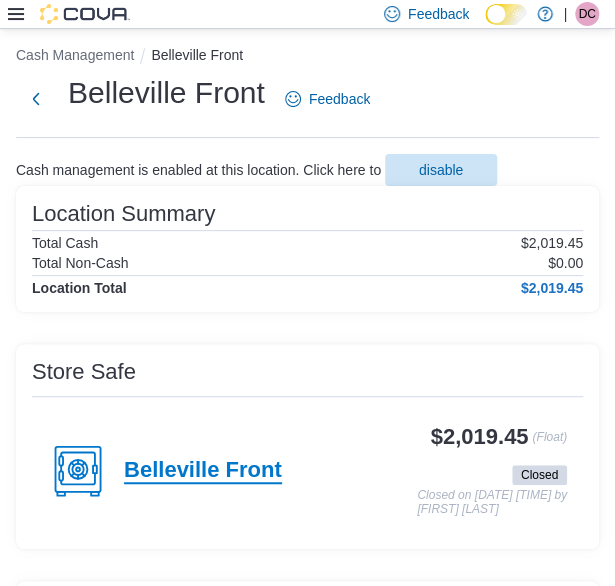 click on "Belleville Front" at bounding box center [203, 471] 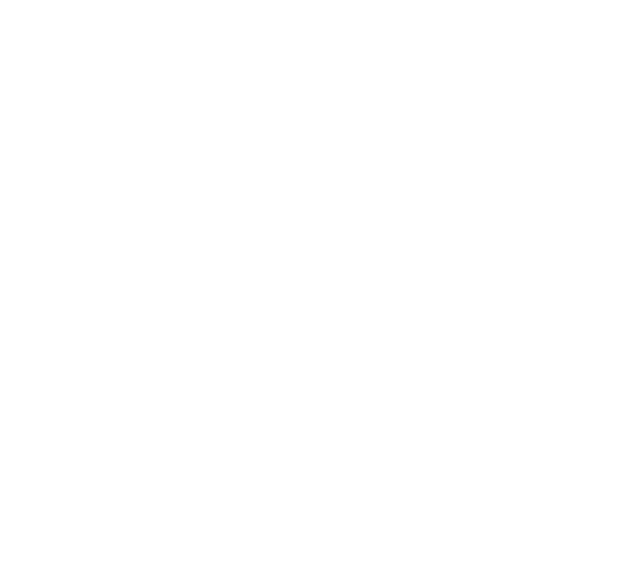 scroll, scrollTop: 0, scrollLeft: 0, axis: both 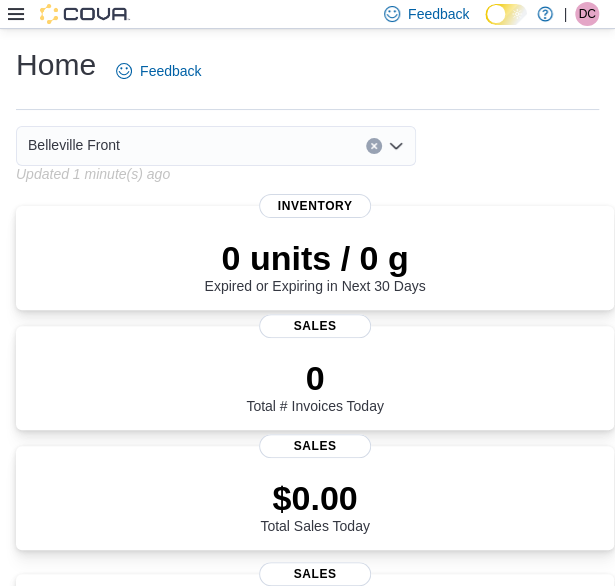 click 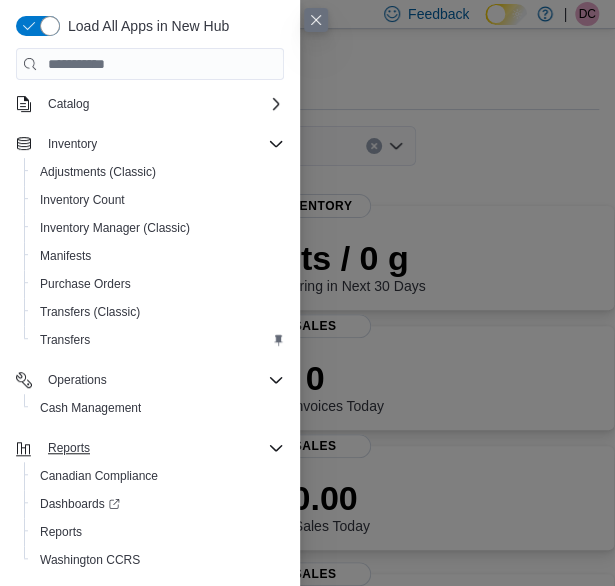 scroll, scrollTop: 160, scrollLeft: 0, axis: vertical 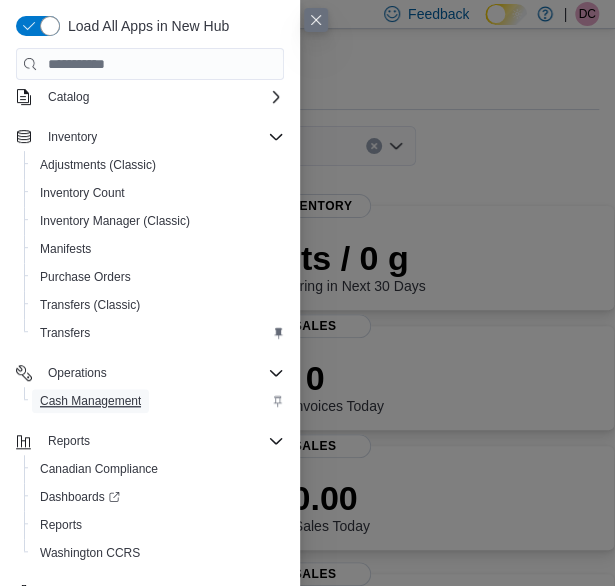 click on "Cash Management" at bounding box center (90, 401) 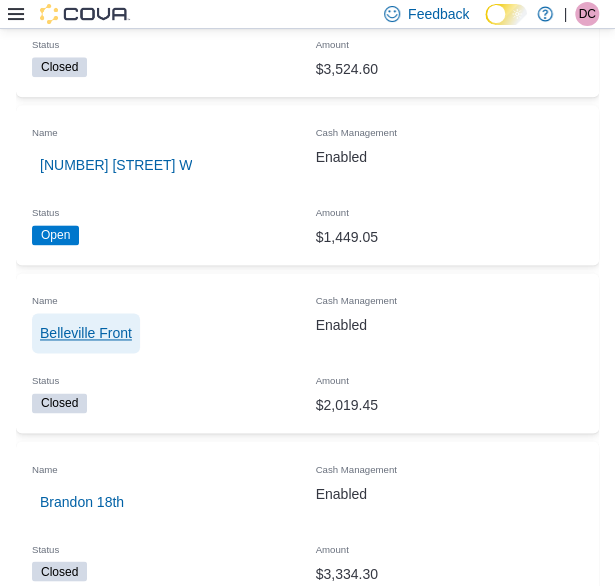 click on "Belleville Front" at bounding box center (86, 333) 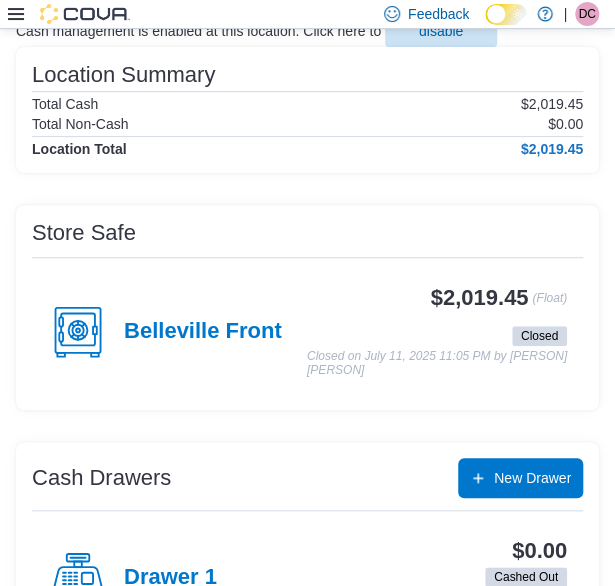 scroll, scrollTop: 0, scrollLeft: 0, axis: both 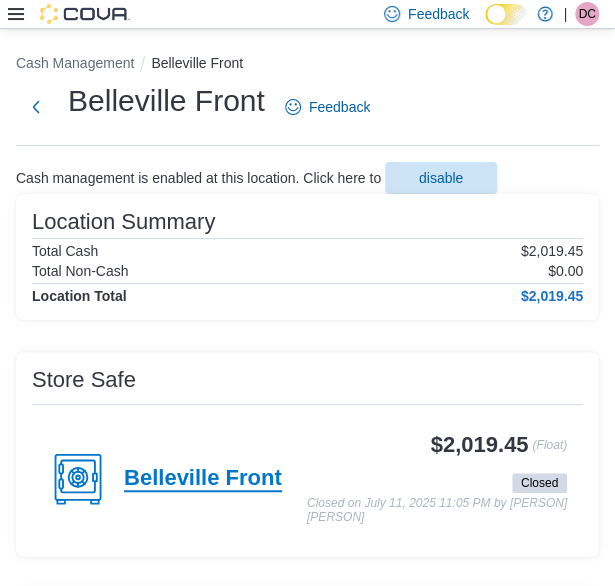click on "Belleville Front" at bounding box center [203, 479] 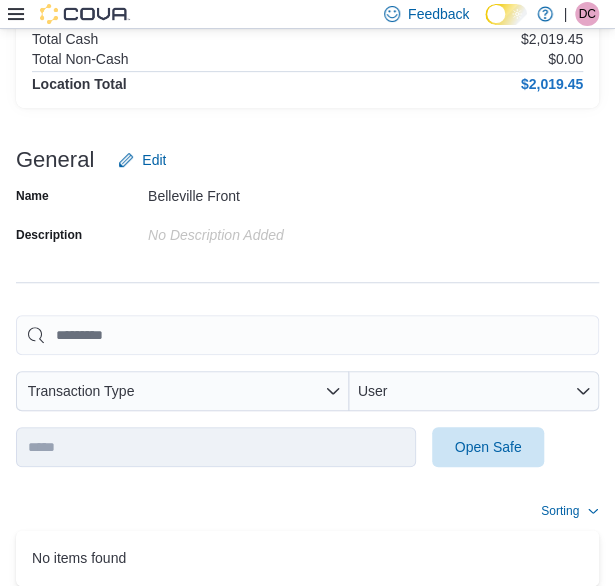 scroll, scrollTop: 296, scrollLeft: 0, axis: vertical 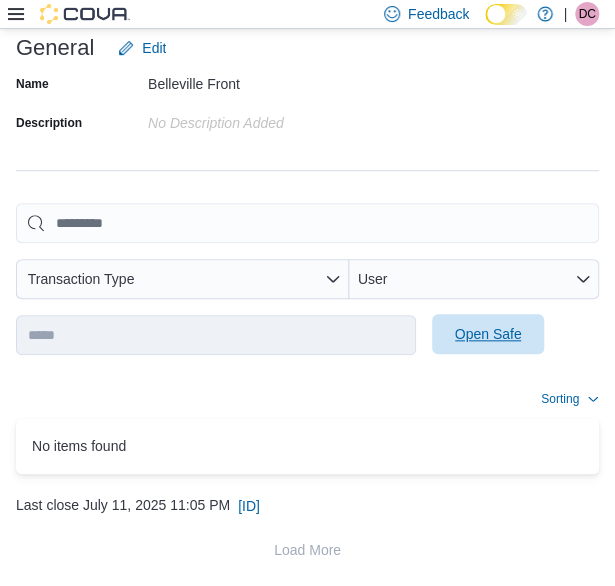 click on "Open Safe" at bounding box center [488, 334] 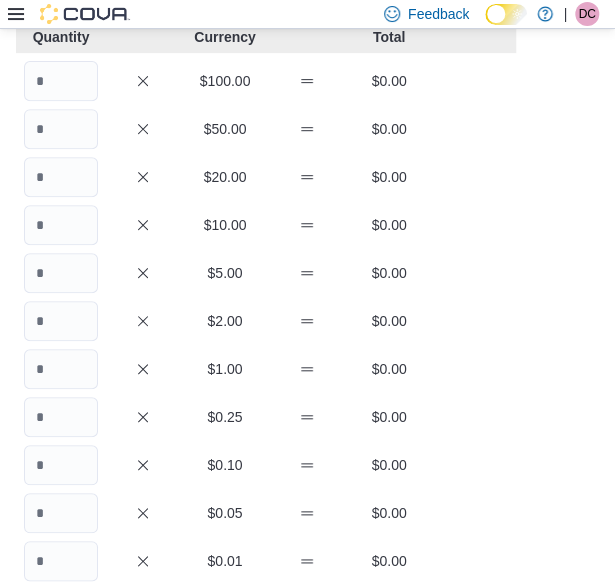 scroll, scrollTop: 75, scrollLeft: 0, axis: vertical 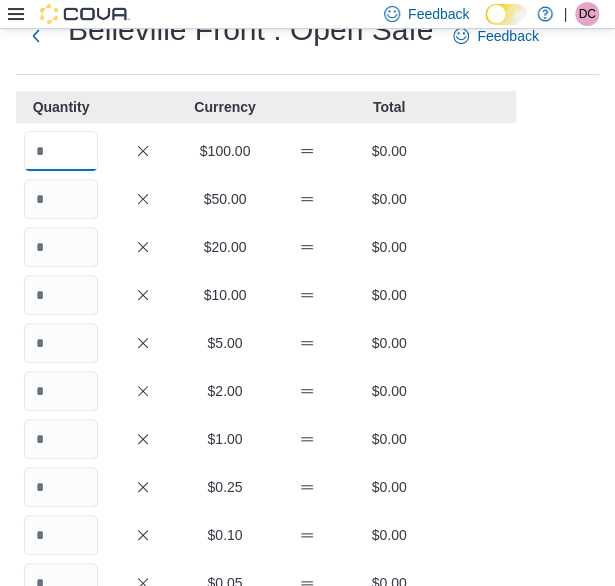 click at bounding box center [61, 151] 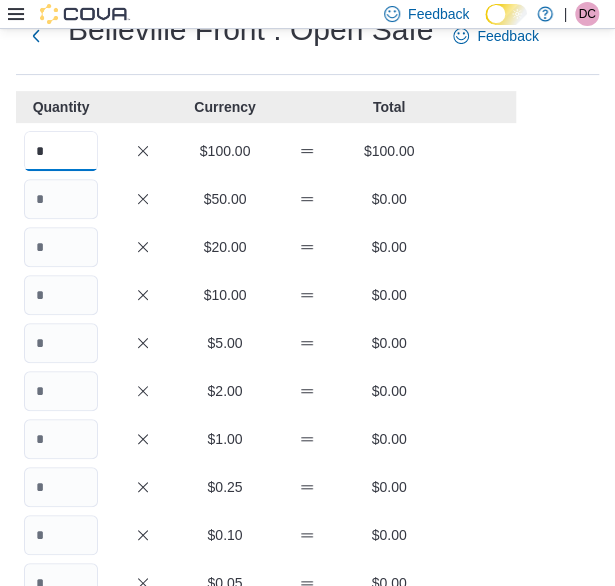 type on "*" 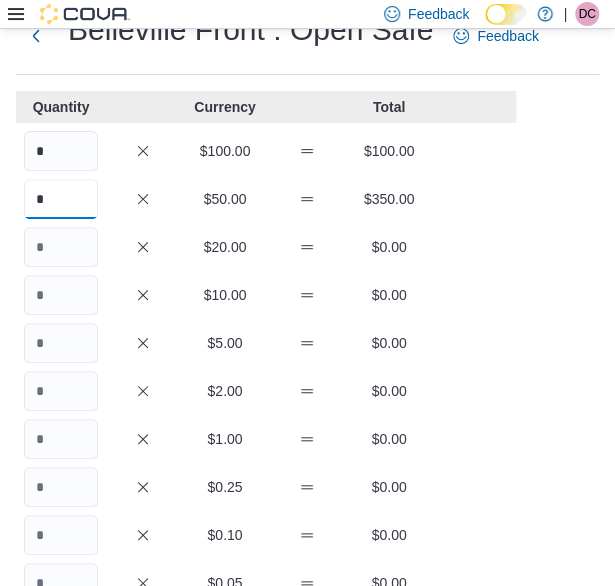 type on "*" 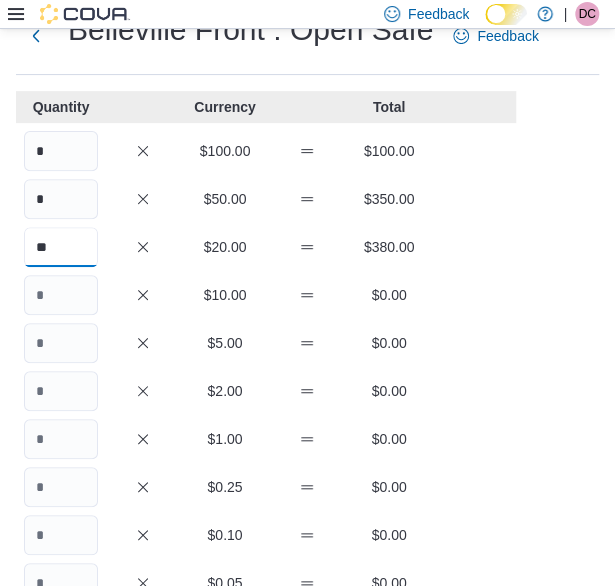 type on "**" 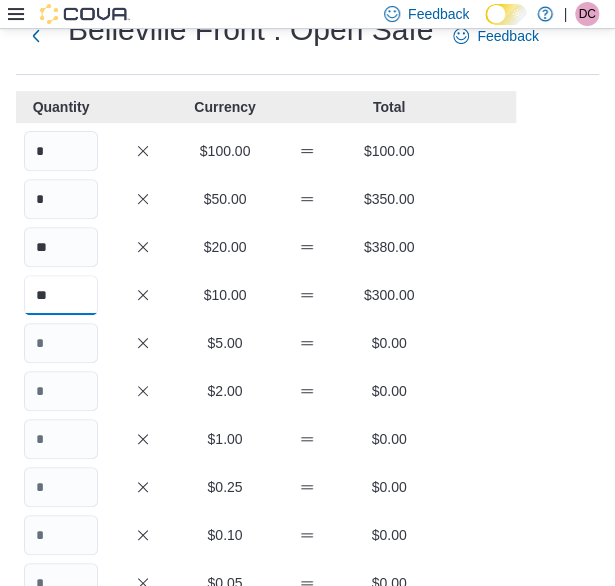 type on "**" 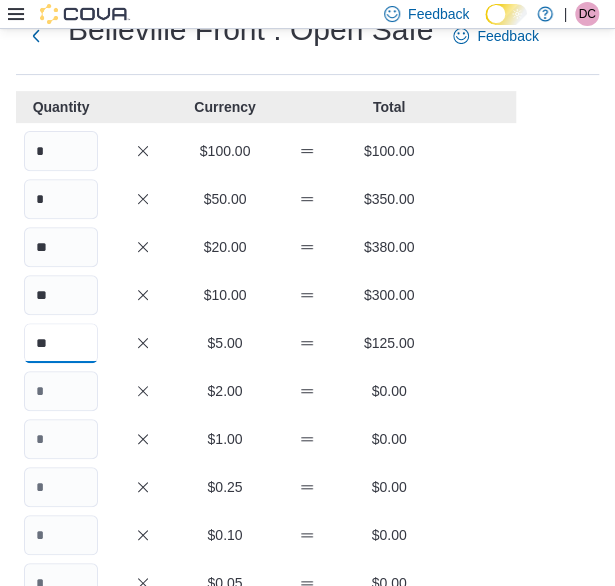 type on "**" 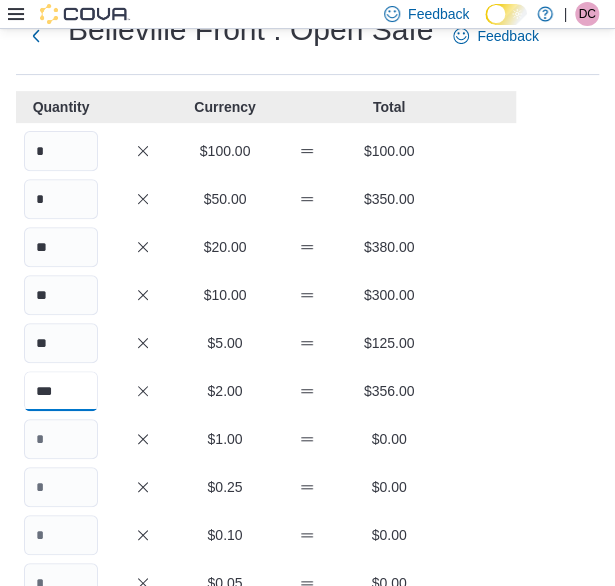type on "***" 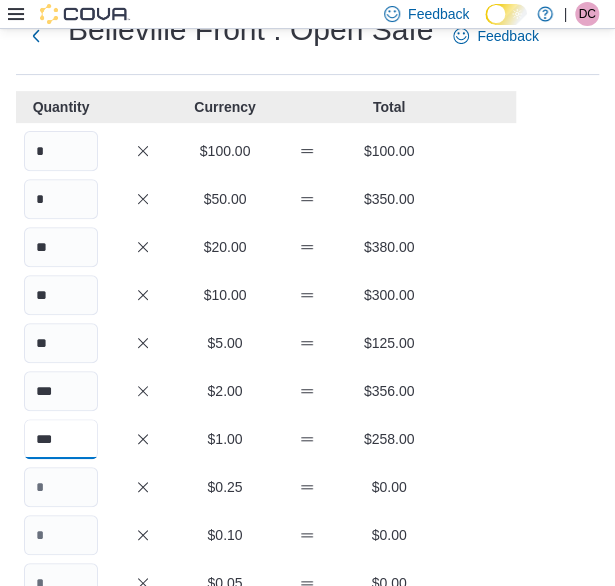 type on "***" 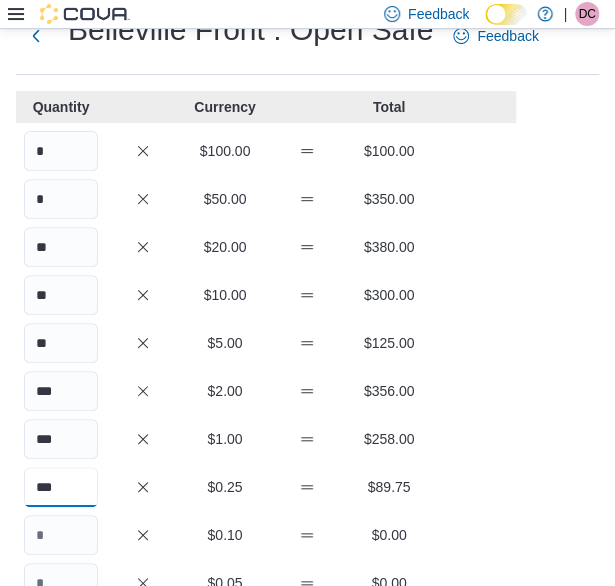 type on "***" 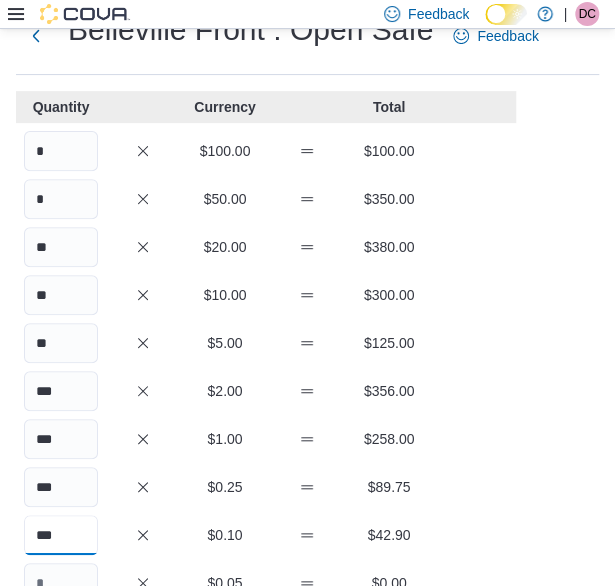 type on "***" 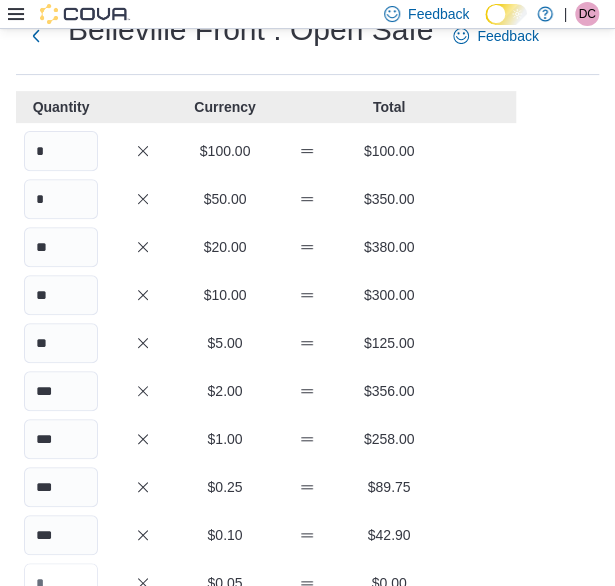 scroll, scrollTop: 92, scrollLeft: 0, axis: vertical 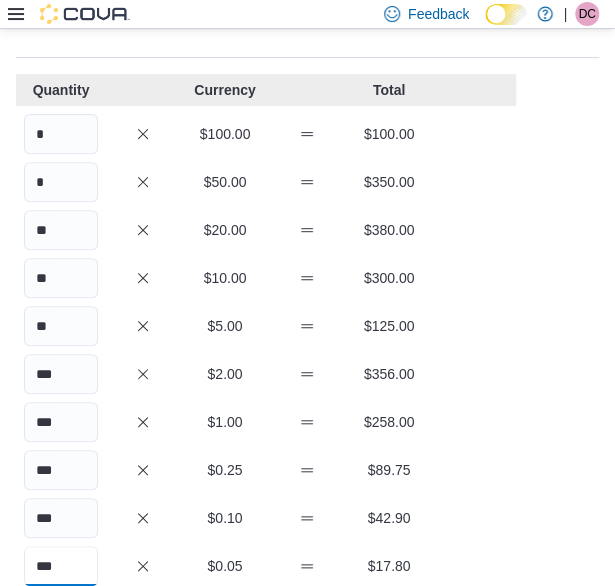 type on "***" 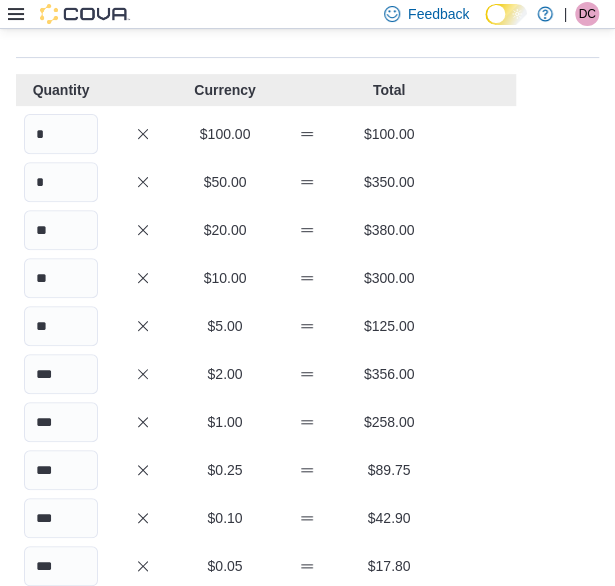 click on "*** $1.00 $258.00" at bounding box center [266, 422] 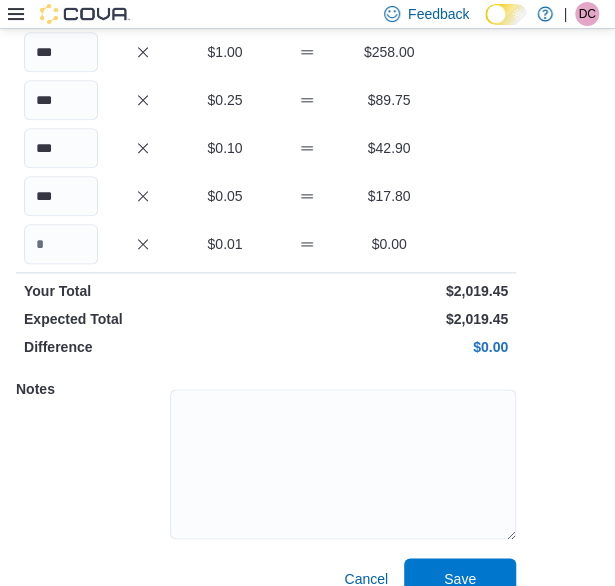 scroll, scrollTop: 490, scrollLeft: 0, axis: vertical 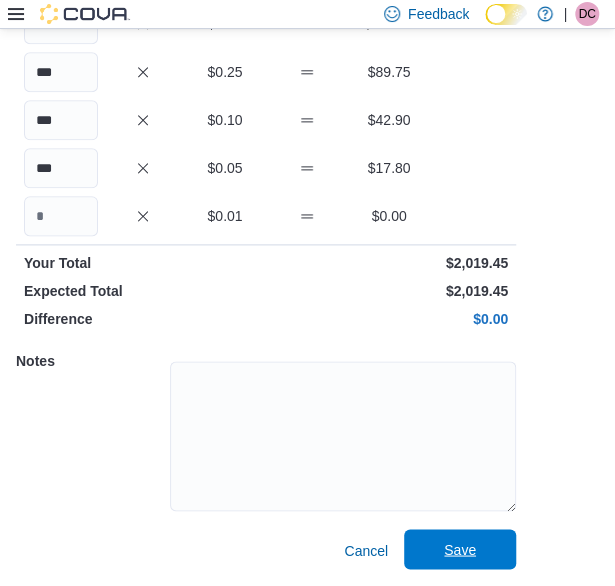 click on "Save" at bounding box center [460, 549] 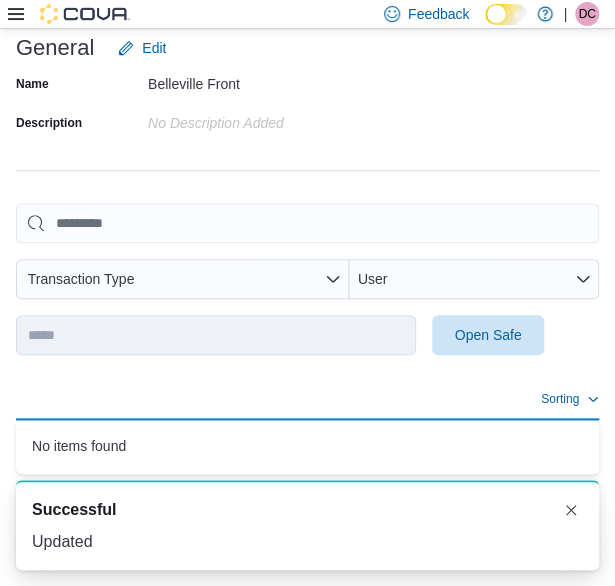 scroll, scrollTop: 346, scrollLeft: 0, axis: vertical 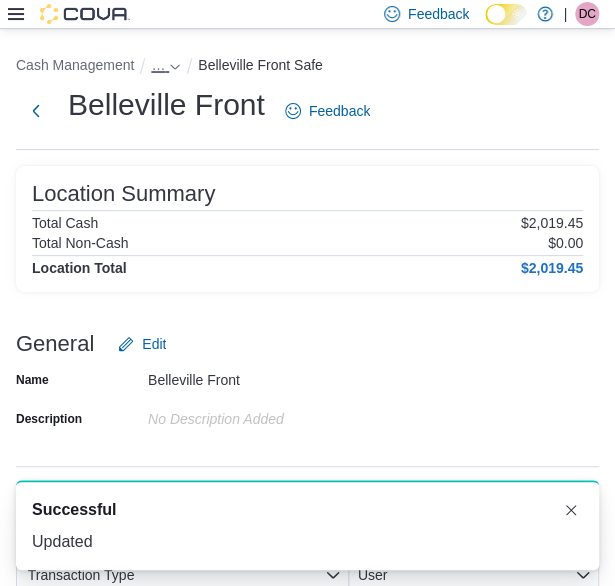 click 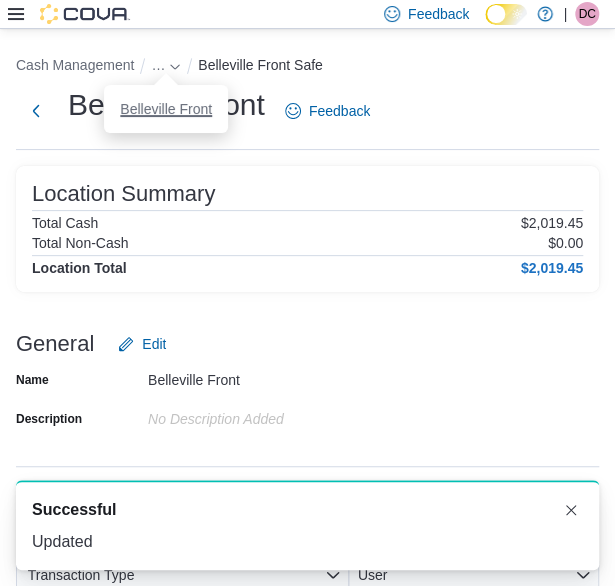 click on "Belleville Front" at bounding box center [166, 109] 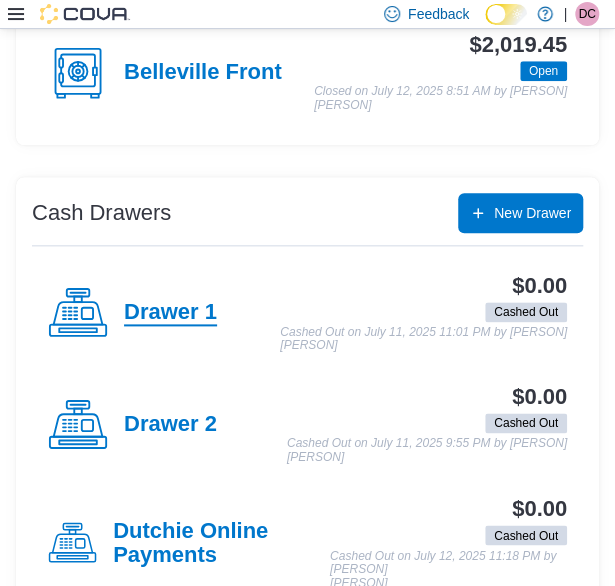 click on "Drawer 1" at bounding box center (170, 313) 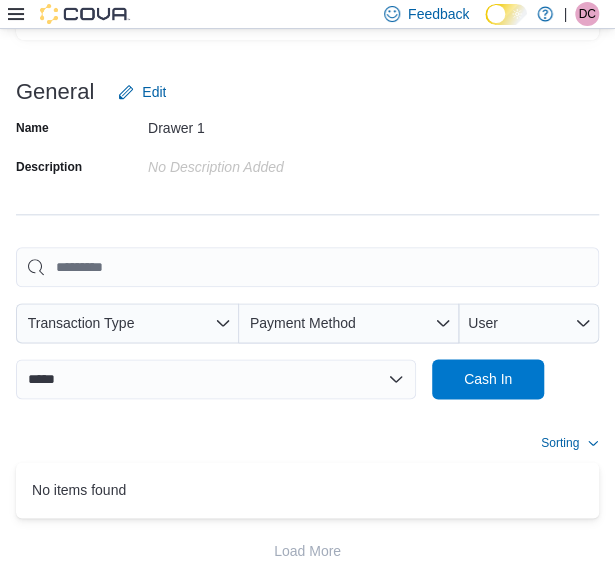 scroll, scrollTop: 400, scrollLeft: 0, axis: vertical 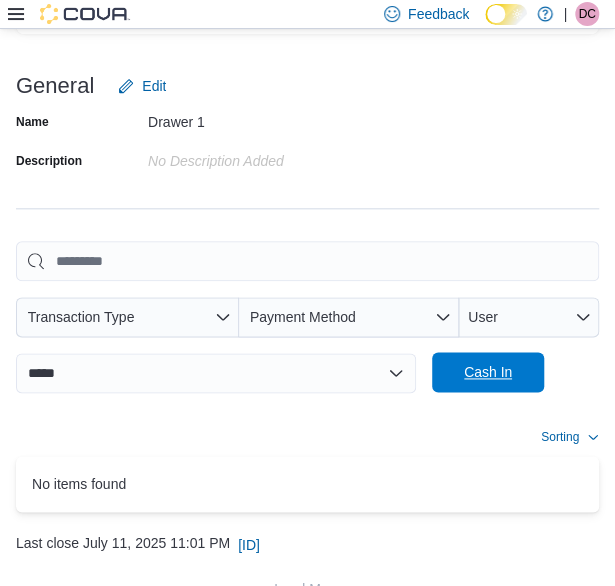 click on "Cash In" at bounding box center [488, 372] 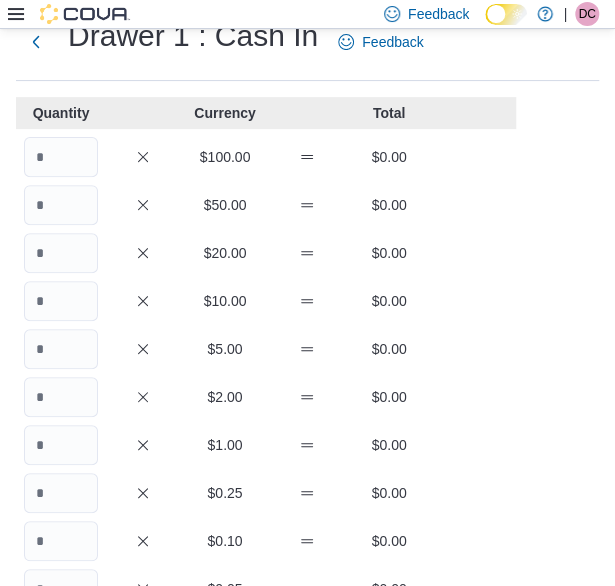 scroll, scrollTop: 100, scrollLeft: 0, axis: vertical 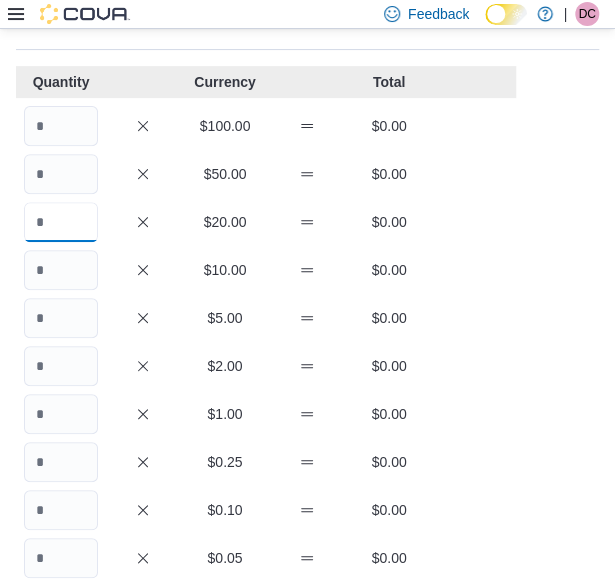 click at bounding box center [61, 222] 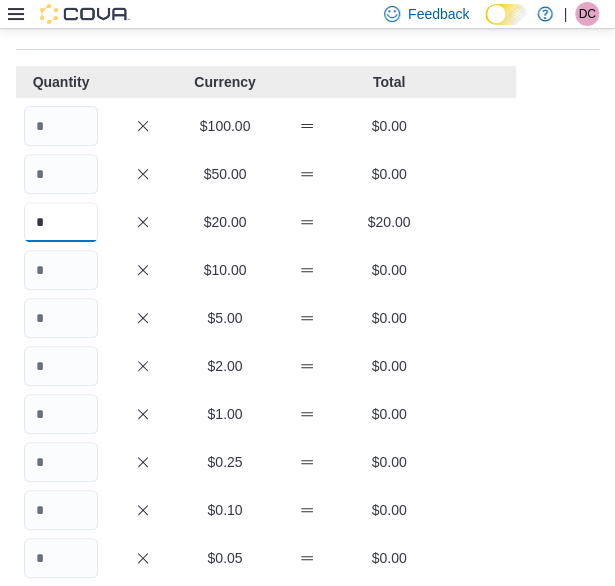 type on "*" 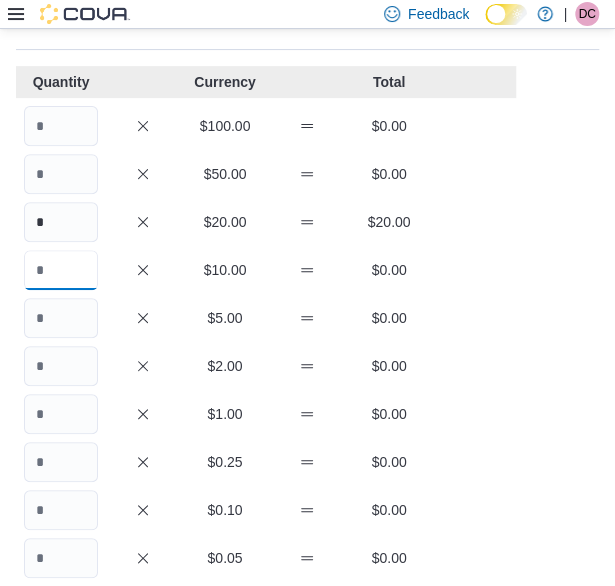 click at bounding box center (61, 270) 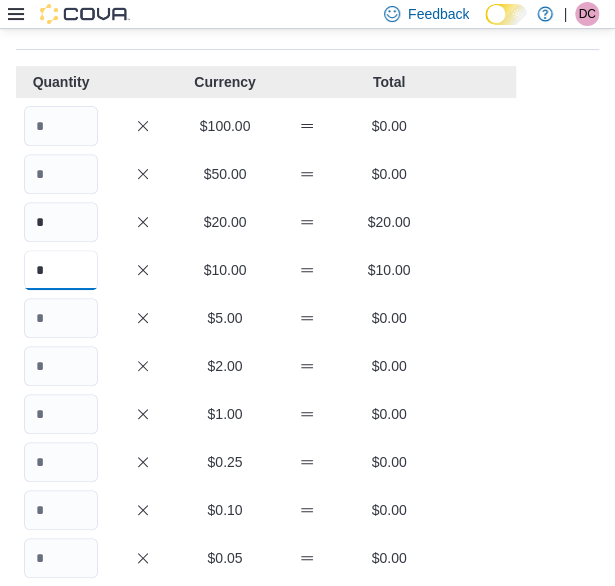 type on "*" 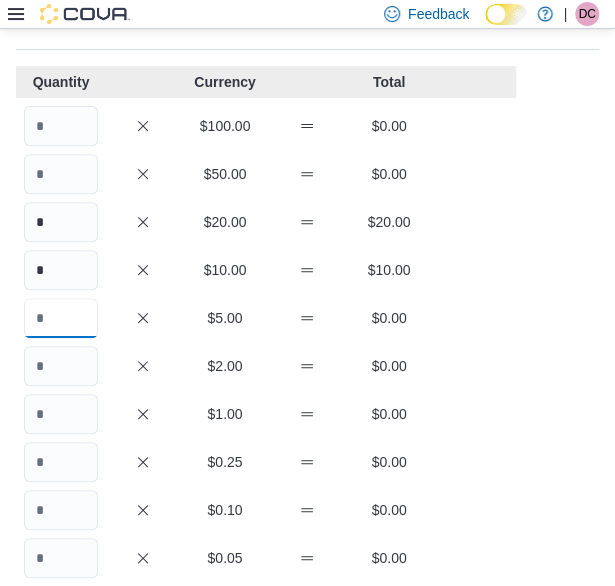 click at bounding box center (61, 318) 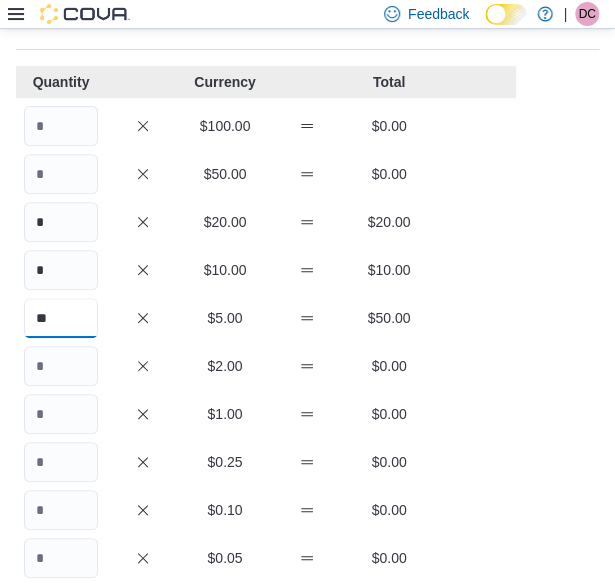 type on "**" 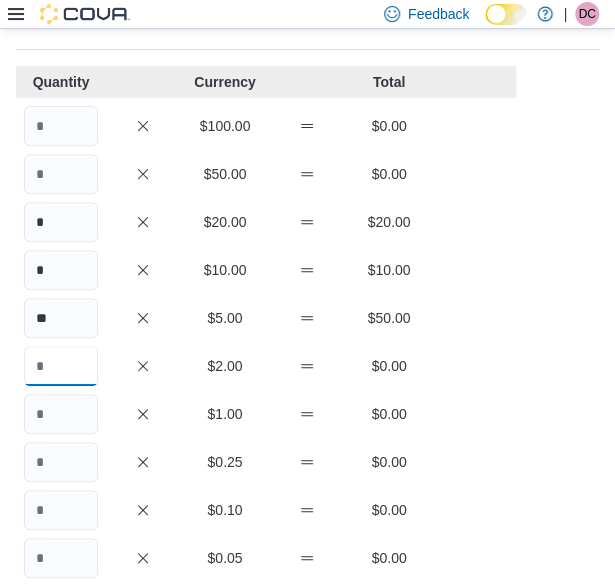 click at bounding box center [61, 366] 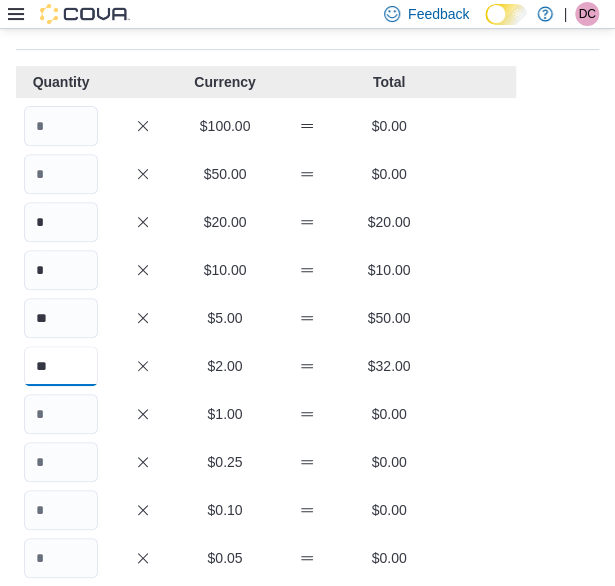 type on "**" 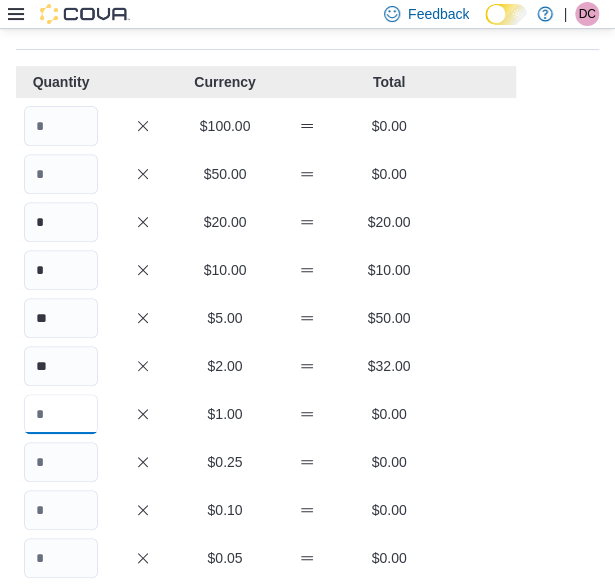 click at bounding box center (61, 414) 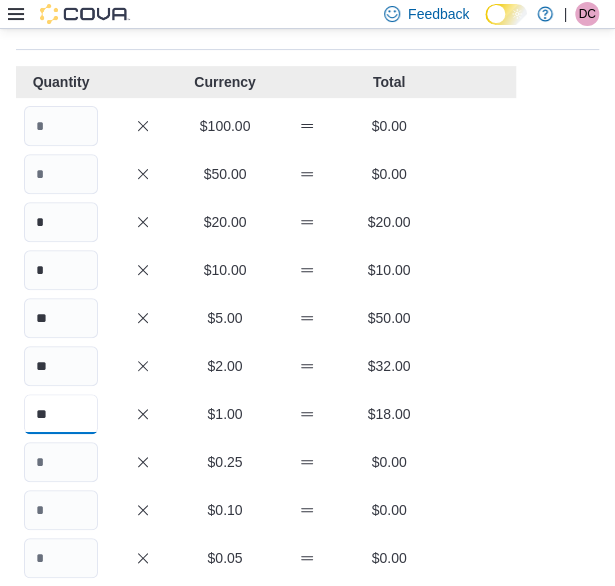 type on "**" 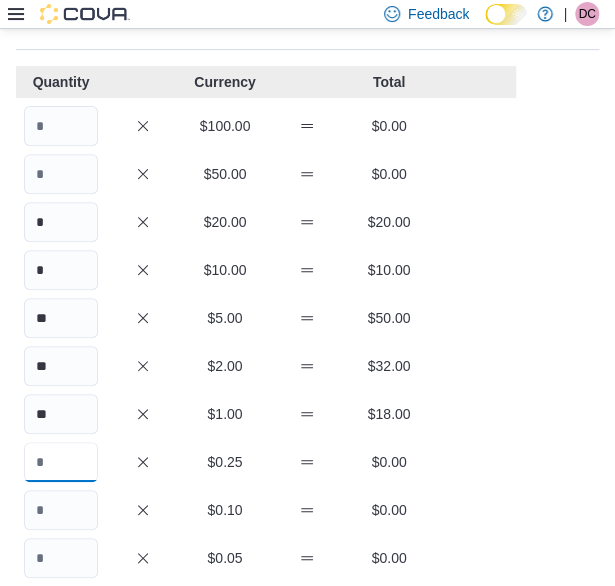 click at bounding box center (61, 462) 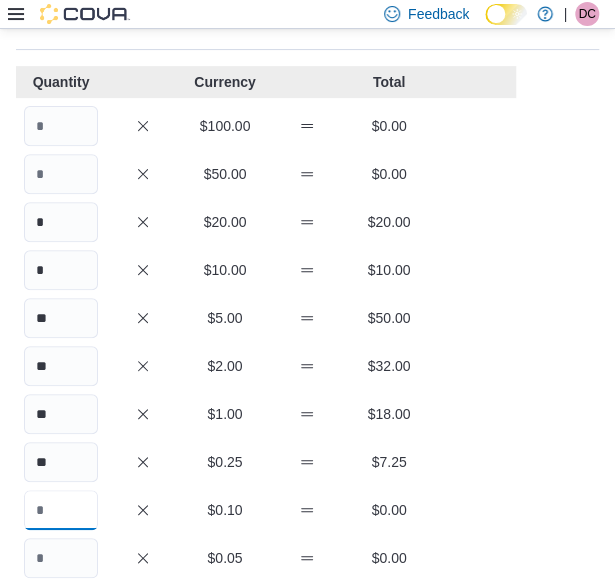 click at bounding box center (61, 510) 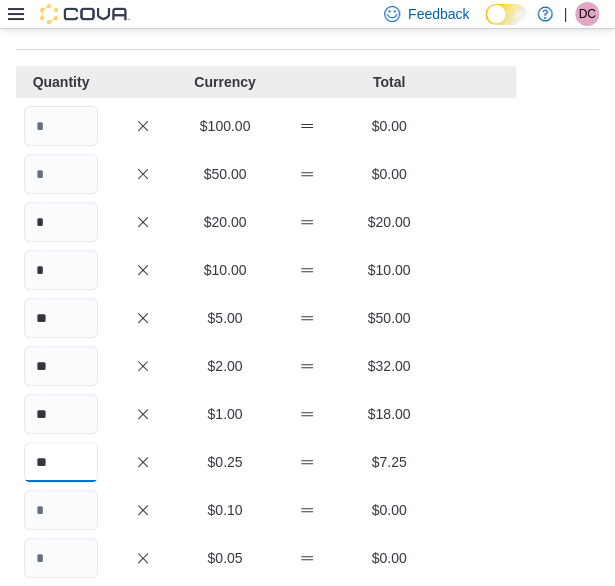 click on "**" at bounding box center [61, 462] 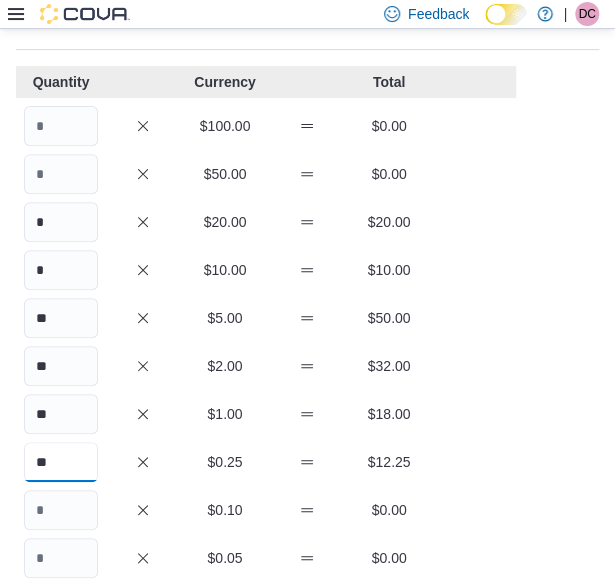 type on "**" 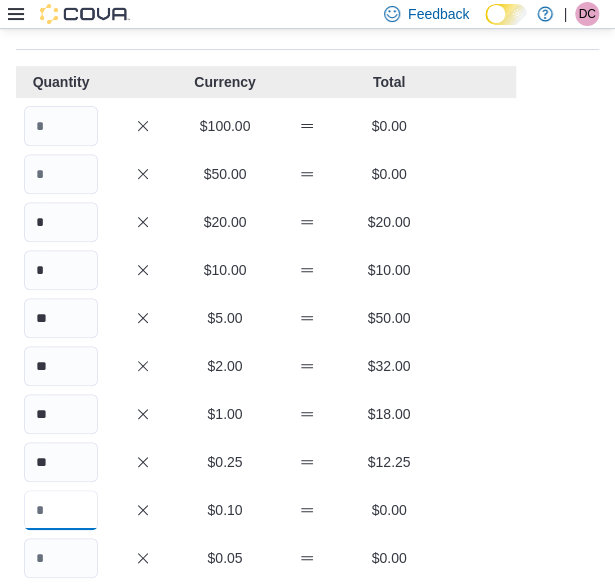 click at bounding box center [61, 510] 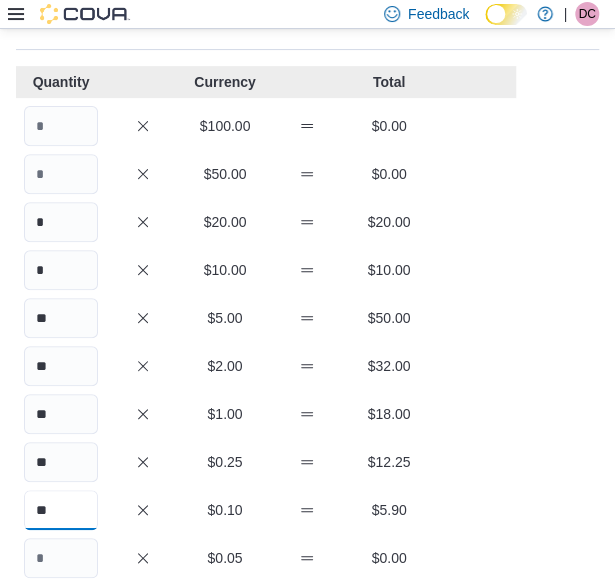 type on "**" 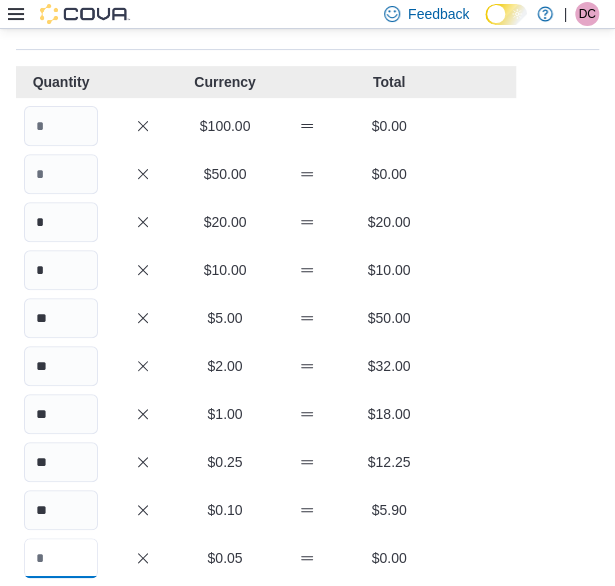 click at bounding box center [61, 558] 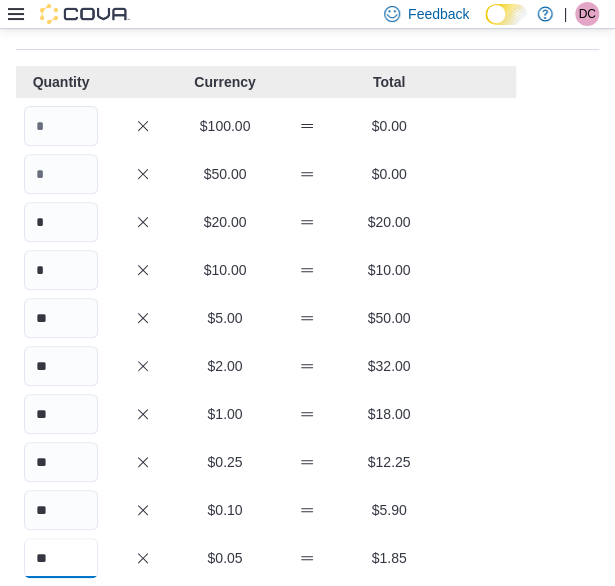 type on "**" 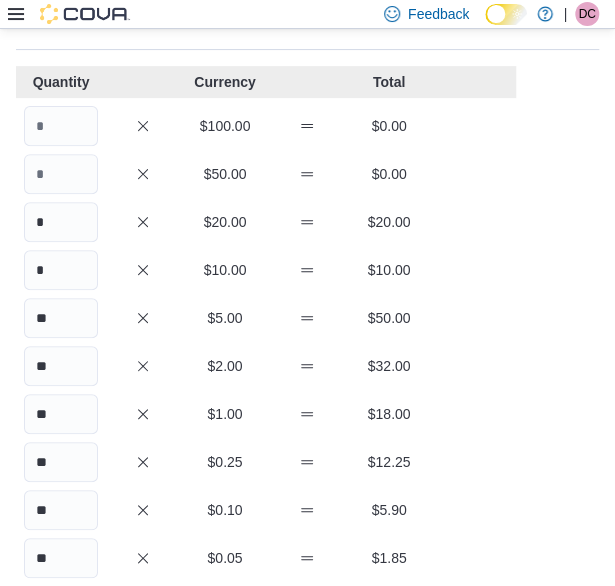 click on "** $2.00 $32.00" at bounding box center [266, 366] 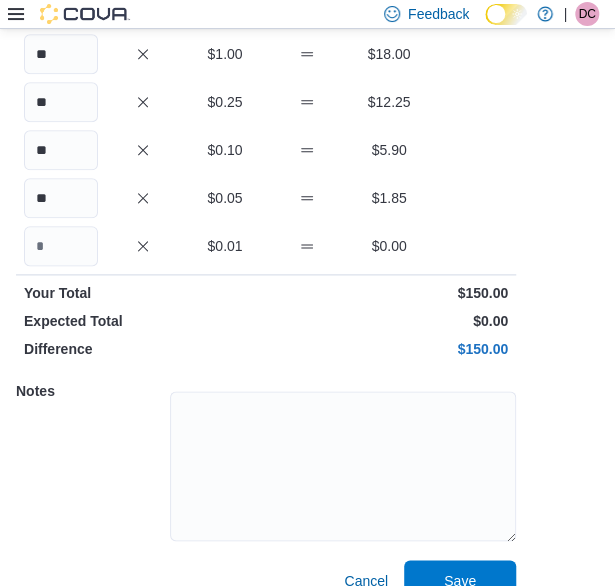 scroll, scrollTop: 490, scrollLeft: 0, axis: vertical 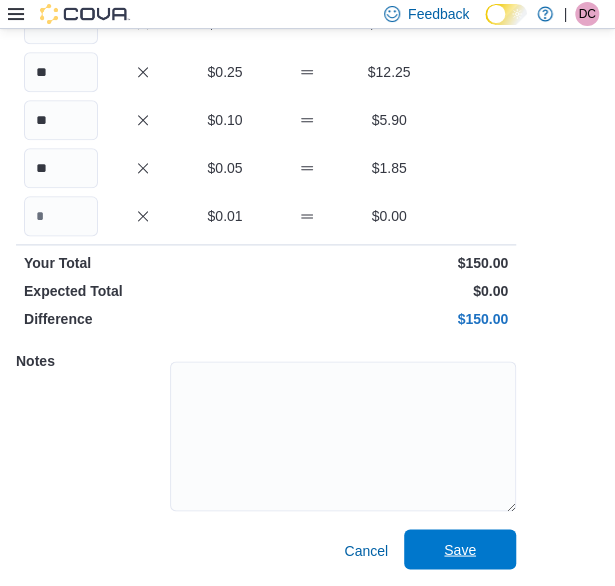 click on "Save" at bounding box center [460, 549] 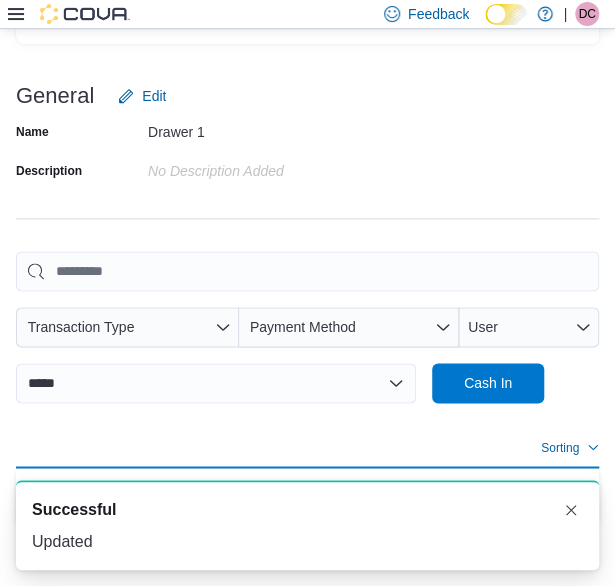 scroll, scrollTop: 538, scrollLeft: 0, axis: vertical 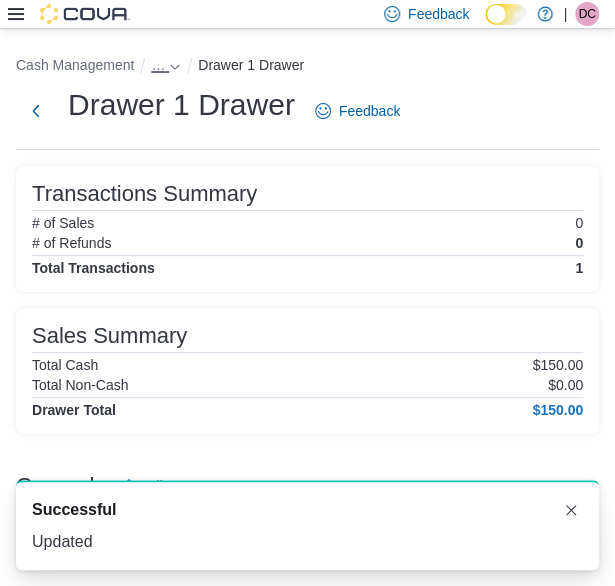 click 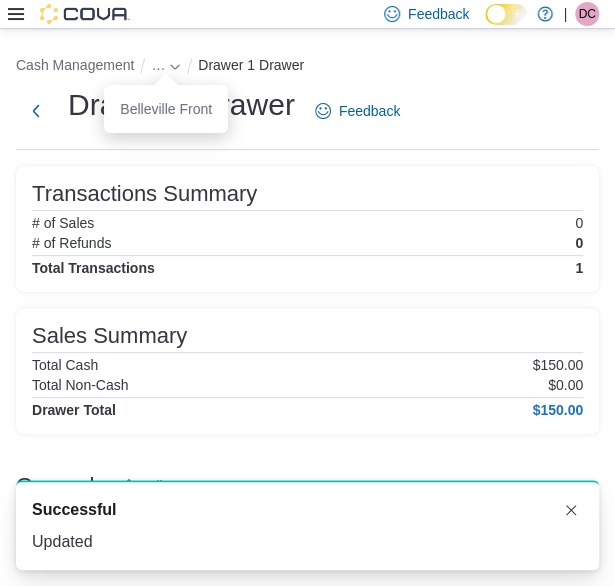 click on "You are in a dialog. Press Escape, or tap/click outside the dialog to close. [CITY] Front" at bounding box center [166, 109] 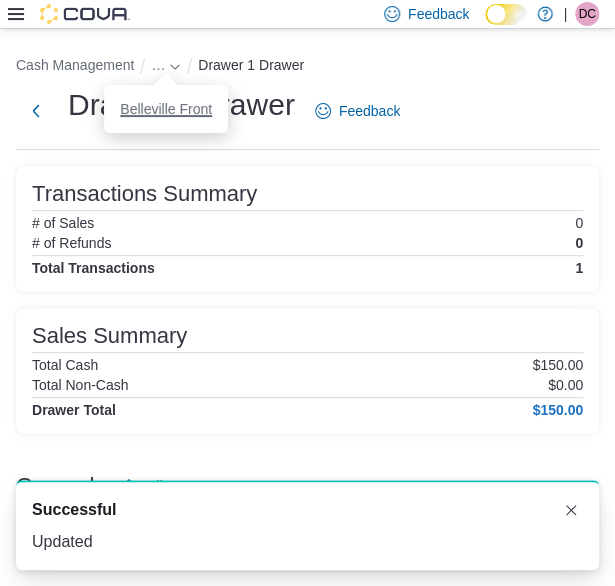 click on "Belleville Front" at bounding box center [166, 109] 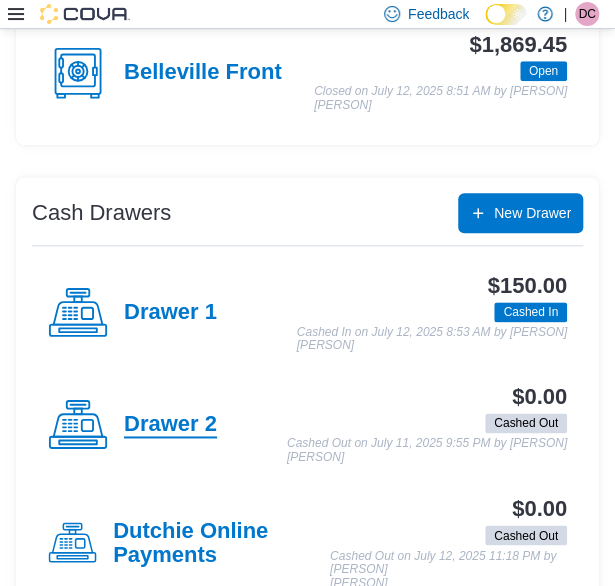 click on "Drawer 2" at bounding box center (170, 425) 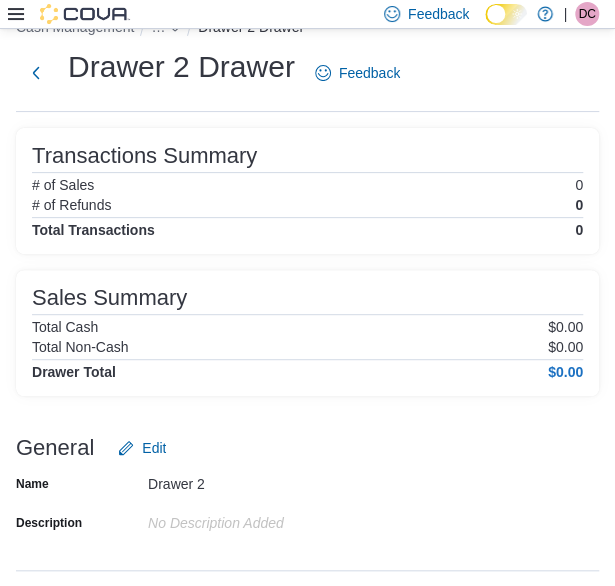 scroll, scrollTop: 438, scrollLeft: 0, axis: vertical 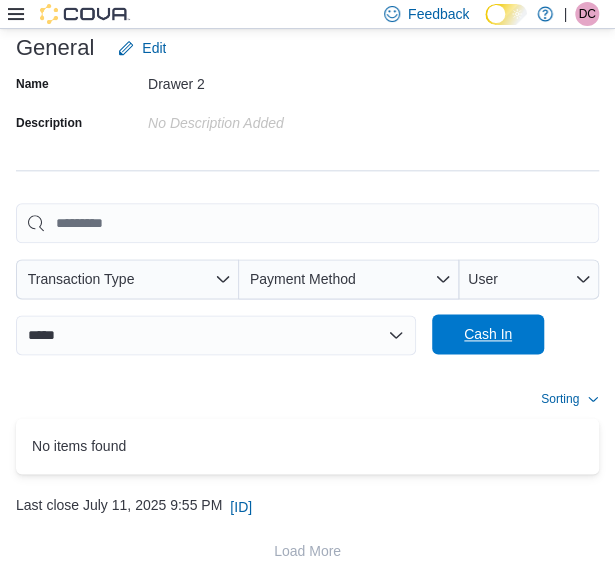 click on "Cash In" at bounding box center [488, 334] 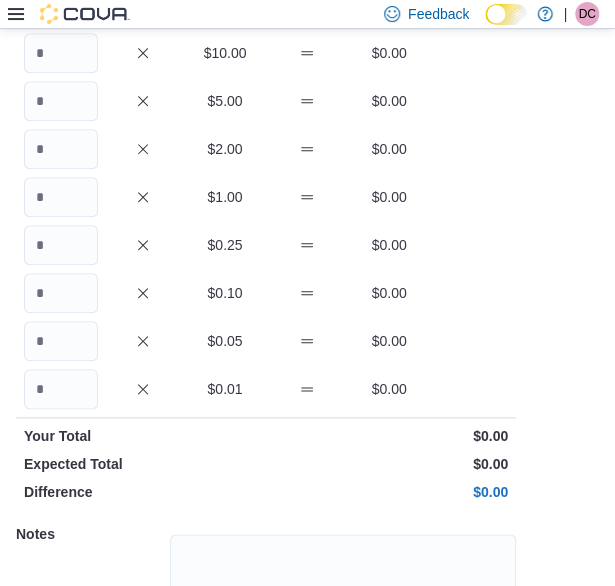 scroll, scrollTop: 217, scrollLeft: 0, axis: vertical 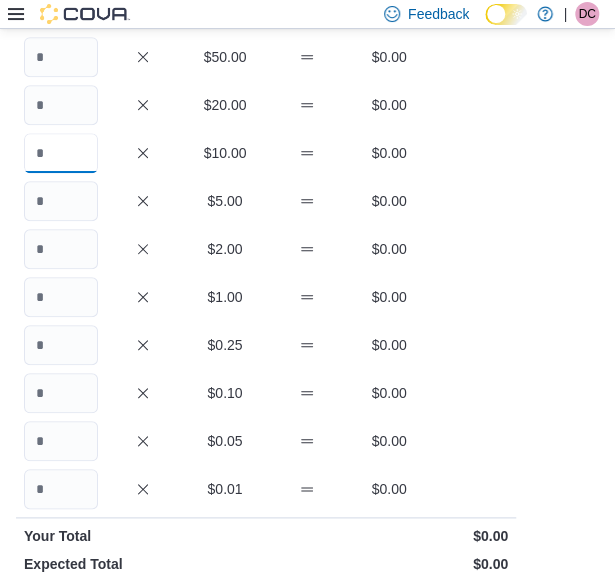click at bounding box center [61, 153] 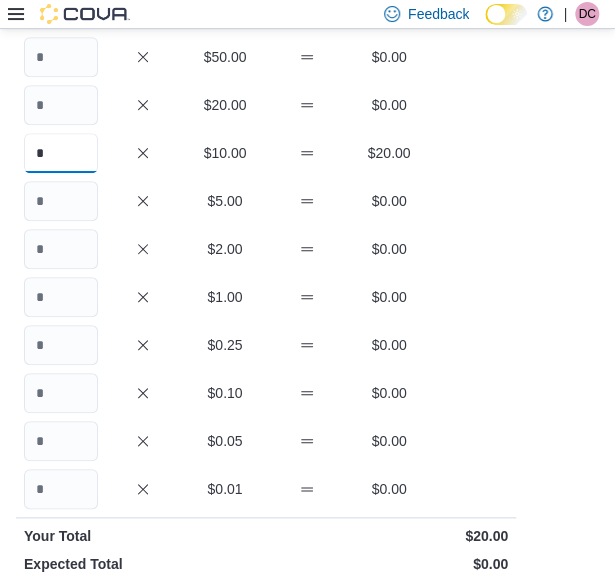 type on "*" 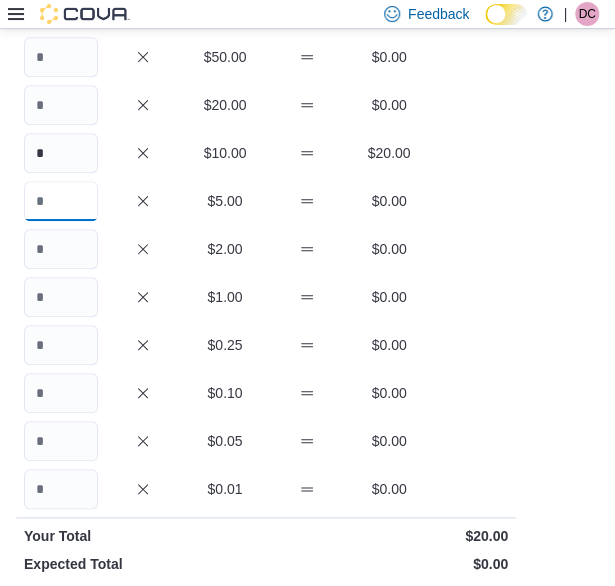 click at bounding box center [61, 201] 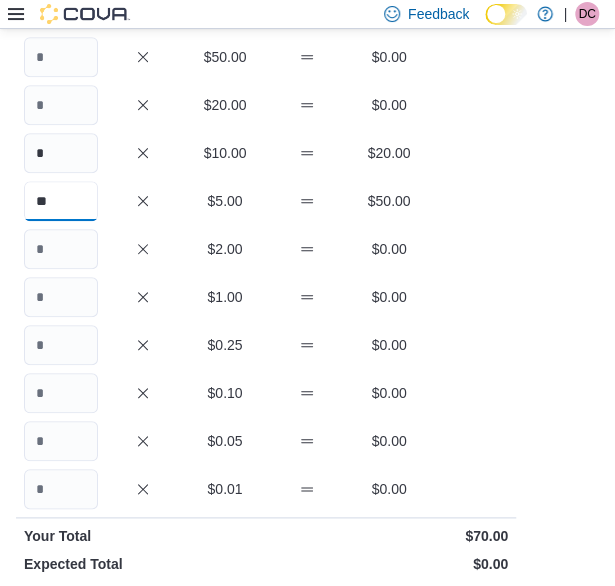 type on "**" 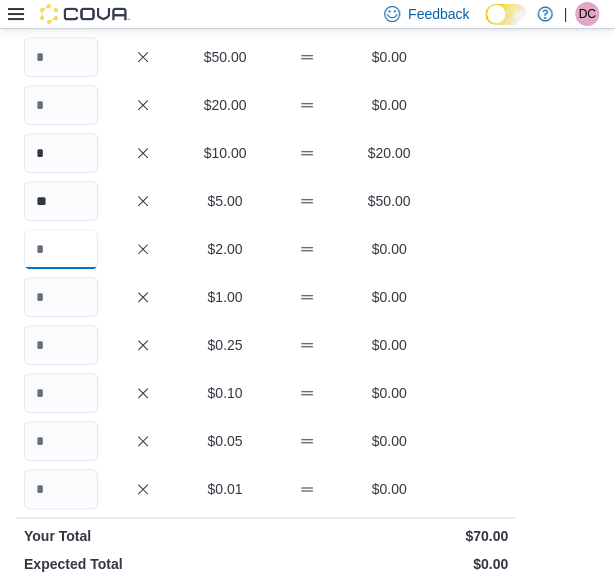 click at bounding box center (61, 249) 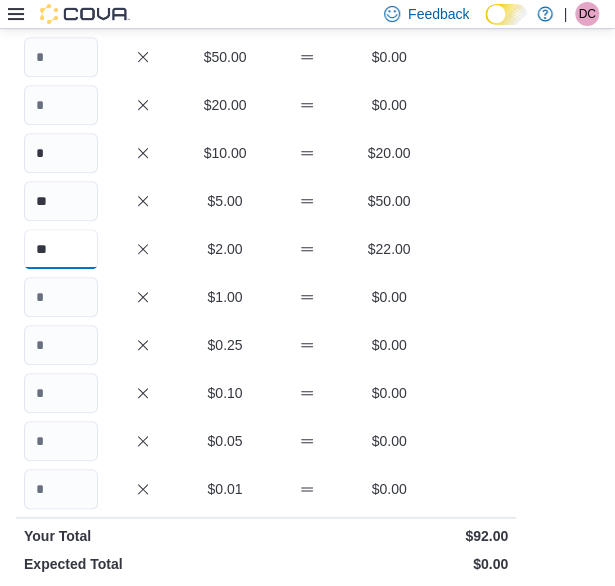 type on "**" 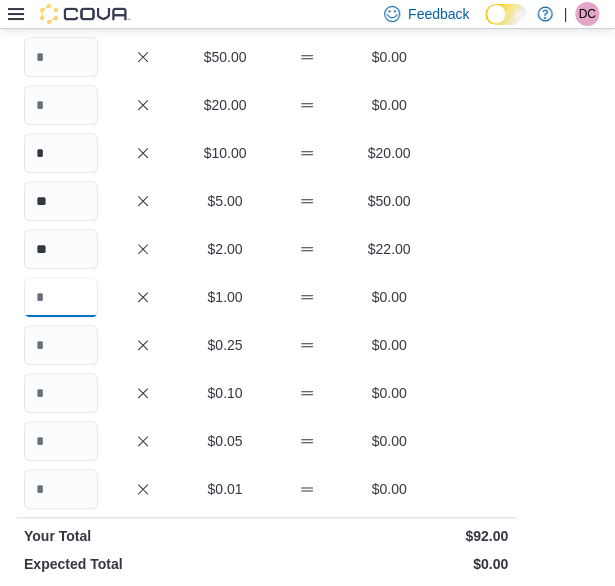 click at bounding box center [61, 297] 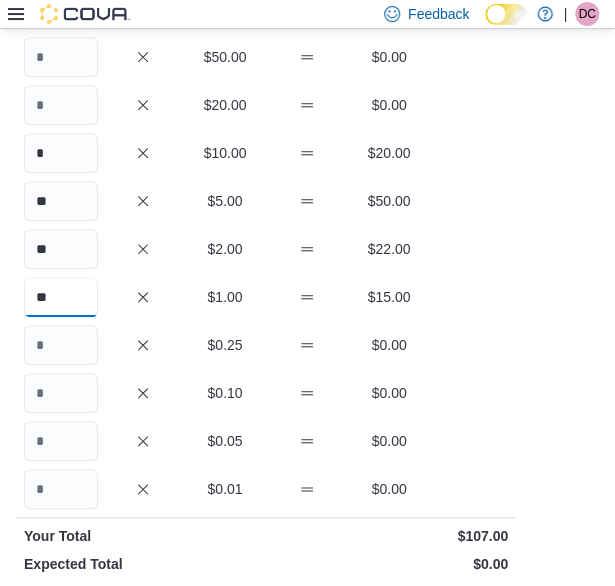 type on "**" 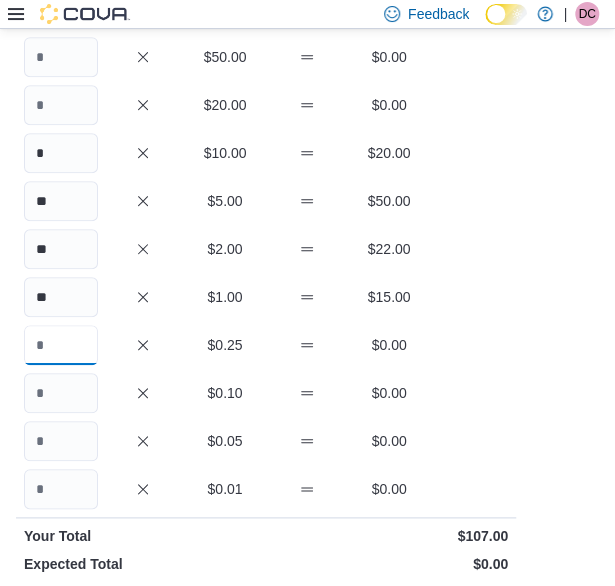 click at bounding box center [61, 345] 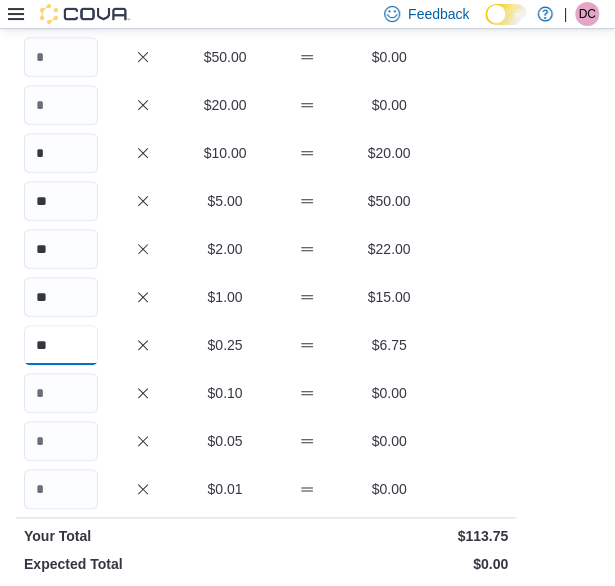 type on "**" 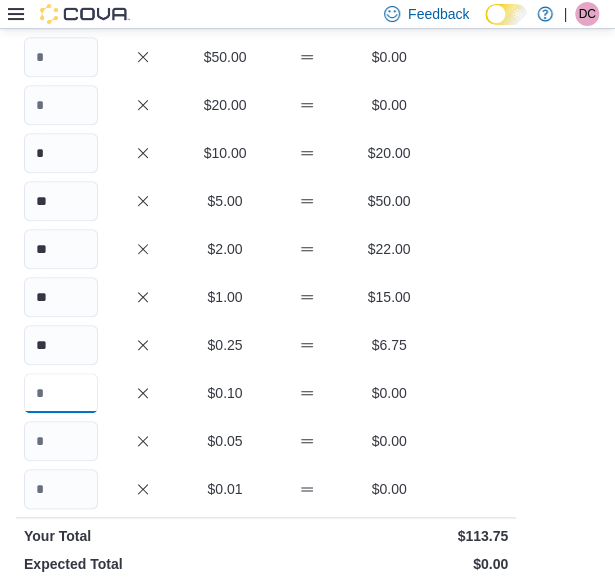 click at bounding box center (61, 393) 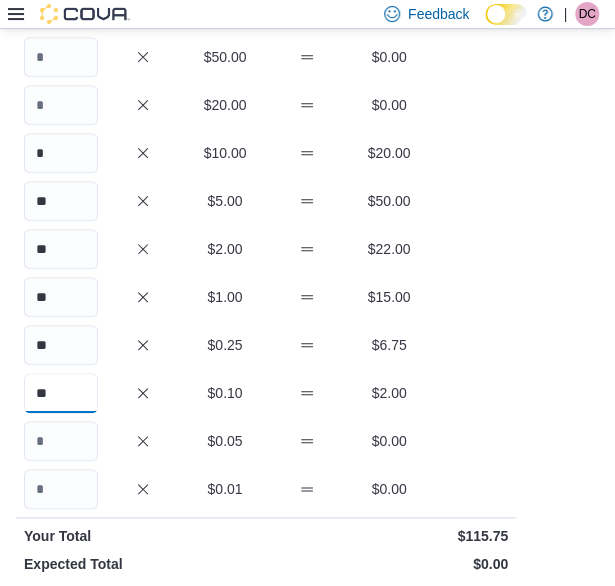 type on "**" 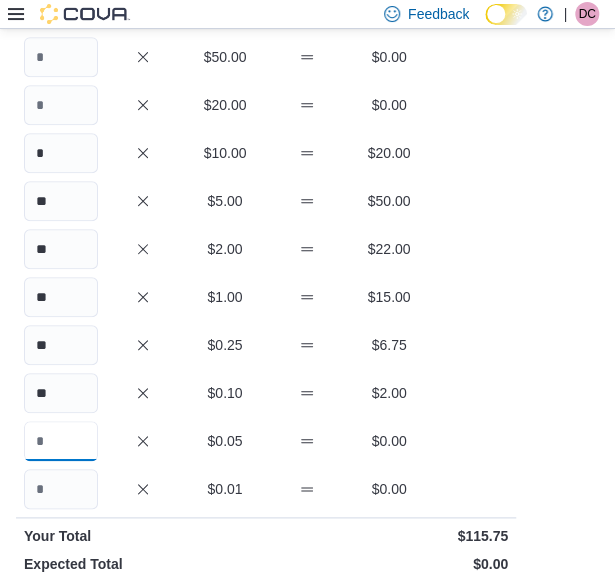 click at bounding box center [61, 441] 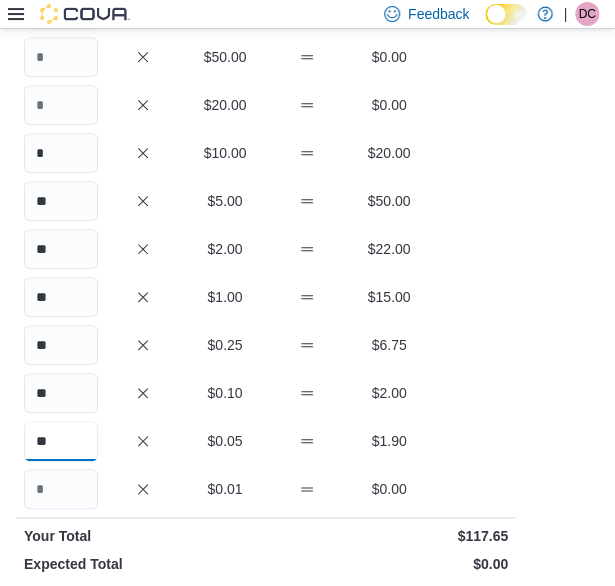 type on "**" 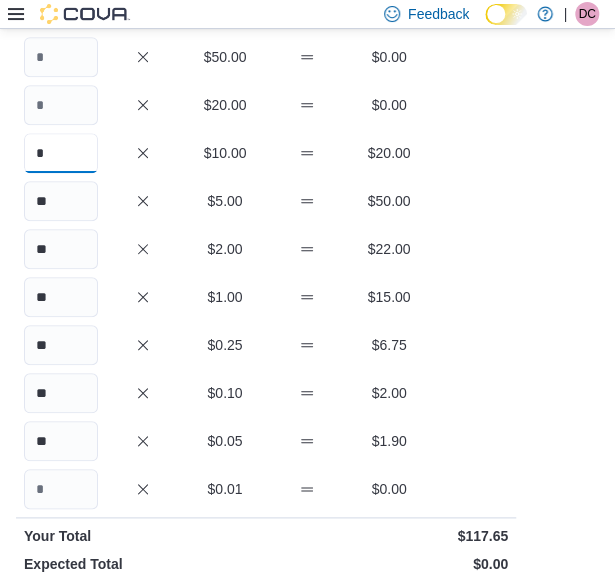click on "*" at bounding box center [61, 153] 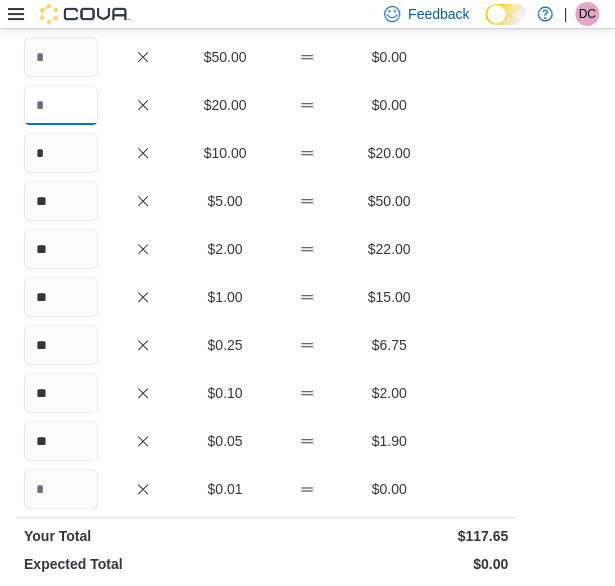 click at bounding box center (61, 105) 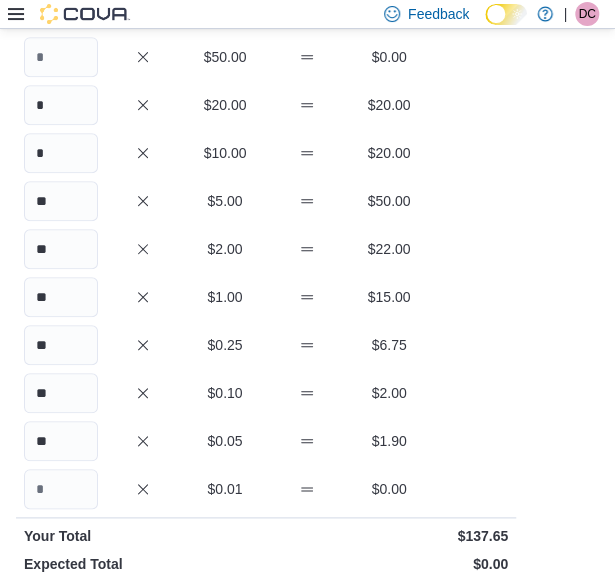 click on "Quantity Currency Total $100.00 $0.00 $50.00 $0.00 * $20.00 $20.00 * $10.00 $20.00 ** $5.00 $50.00 ** $2.00 $22.00 ** $1.00 $15.00 ** $0.25 $6.75 ** $0.10 $2.00 ** $0.05 $1.90 $0.01 $0.00 Your Total $137.65 Expected Total $0.00 Difference $137.65 Notes Cancel Save" at bounding box center [266, 396] 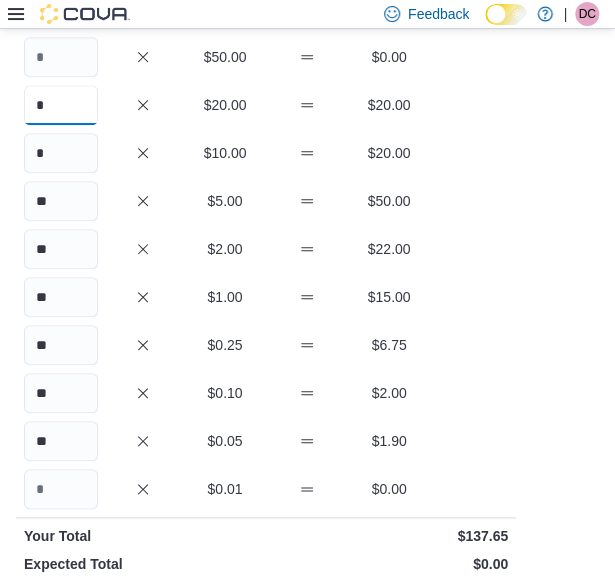 drag, startPoint x: 53, startPoint y: 107, endPoint x: 24, endPoint y: 106, distance: 29.017237 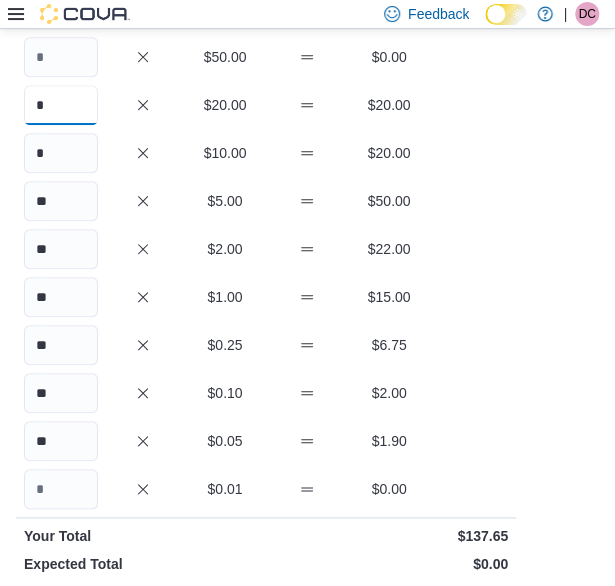click on "*" at bounding box center [61, 105] 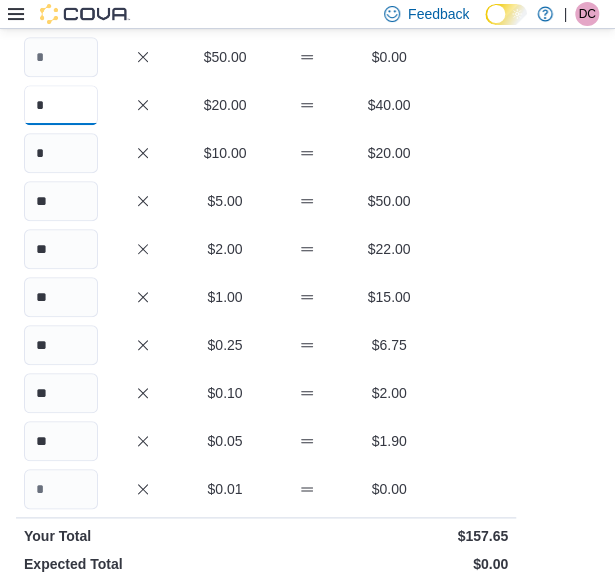 type on "*" 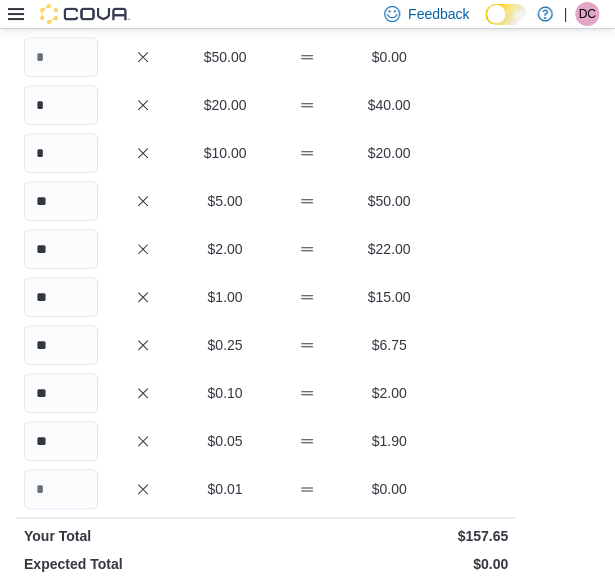 click on "** $5.00 $50.00" at bounding box center [266, 201] 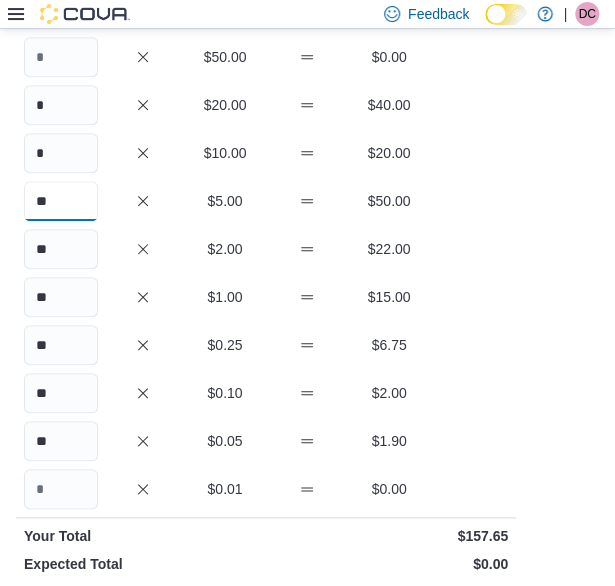 drag, startPoint x: 55, startPoint y: 206, endPoint x: 4, endPoint y: 205, distance: 51.009804 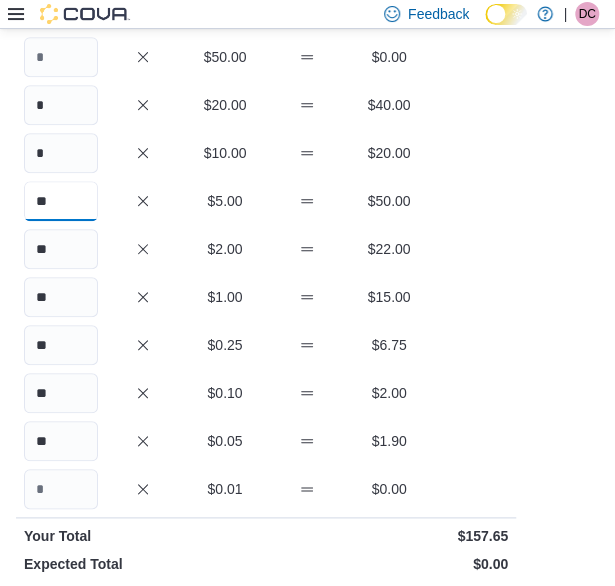click on "Cash Management …   Cash In Drawer 2 : Cash In Feedback   Quantity Currency Total $100.00 $0.00 $50.00 $0.00 * $20.00 $40.00 * $10.00 $20.00 ** $5.00 $50.00 ** $2.00 $22.00 ** $1.00 $15.00 ** $0.25 $6.75 ** $0.10 $2.00 ** $0.05 $1.90 $0.01 $0.00 Your Total $157.65 Expected Total $0.00 Difference $157.65 Notes Cancel Save" at bounding box center (307, 335) 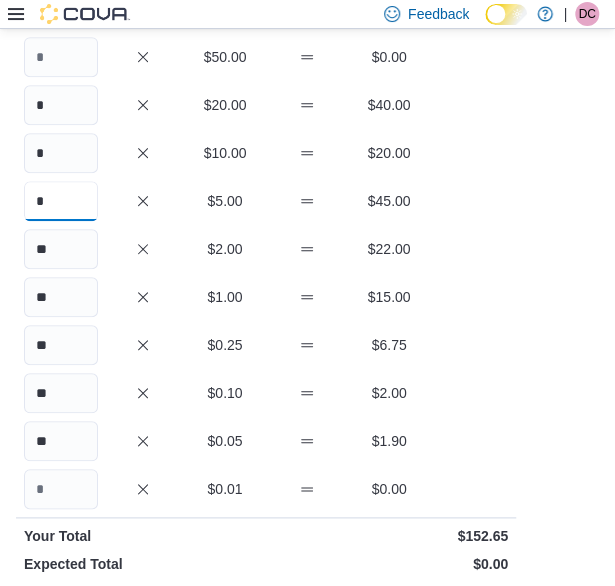 type on "*" 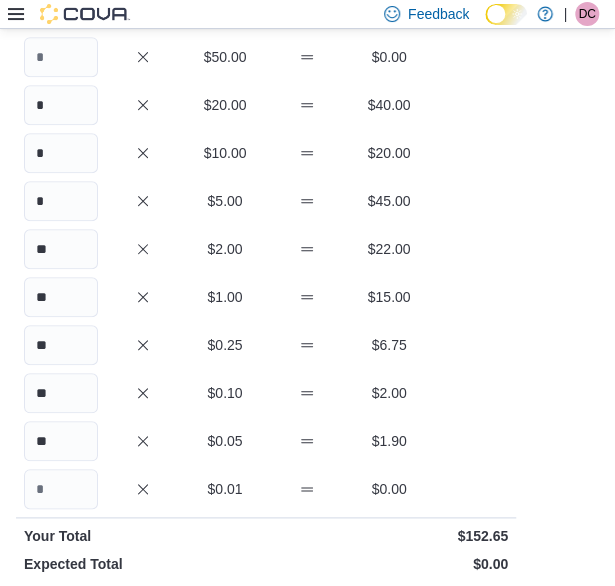 click on "** $2.00 $22.00" at bounding box center [266, 249] 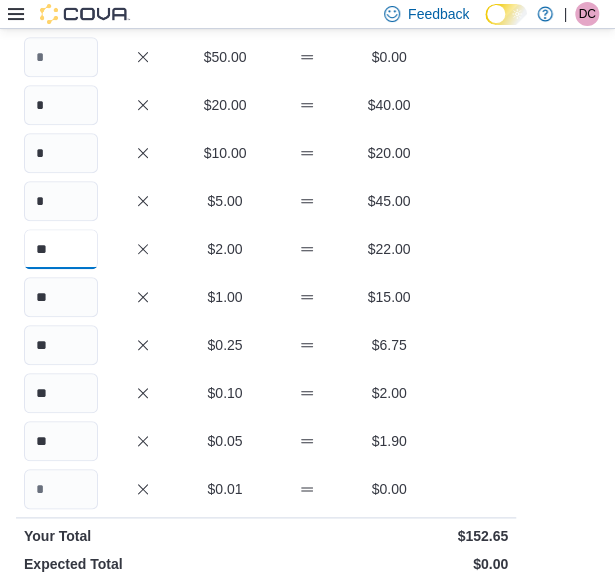 click on "**" at bounding box center (61, 249) 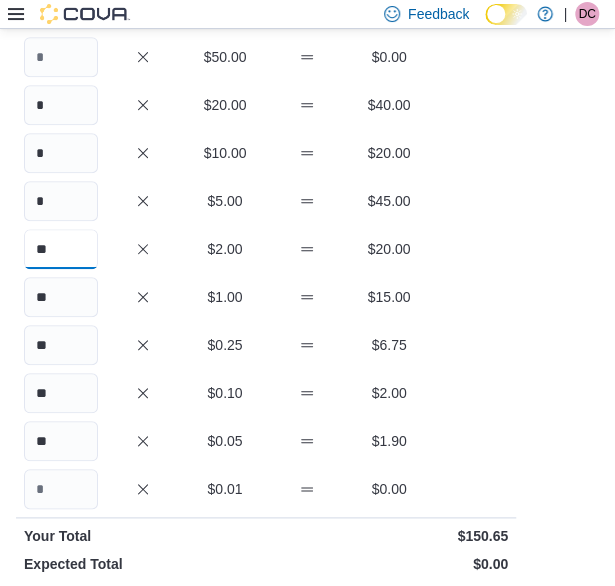 type on "**" 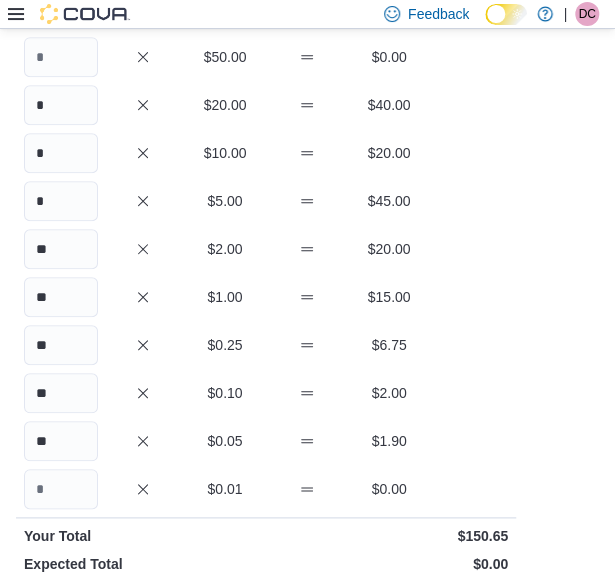 click on "** $1.00 $15.00" at bounding box center (266, 297) 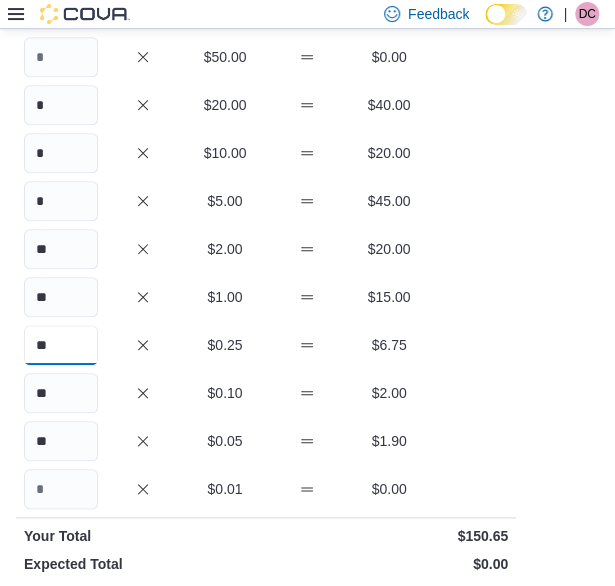 drag, startPoint x: 64, startPoint y: 341, endPoint x: 42, endPoint y: 344, distance: 22.203604 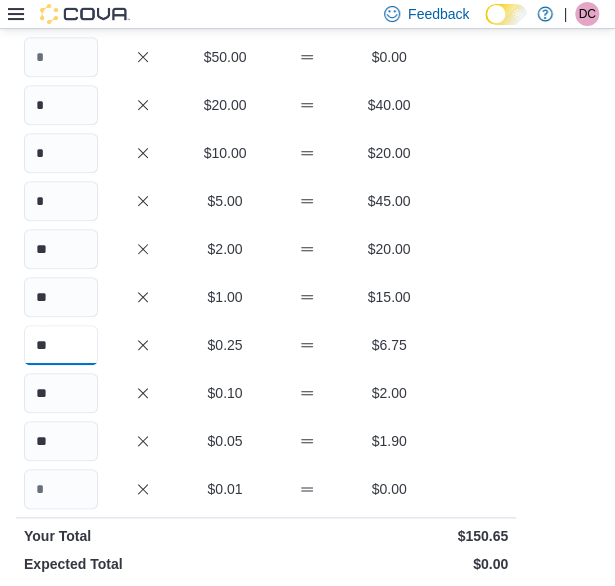 click on "**" at bounding box center [61, 345] 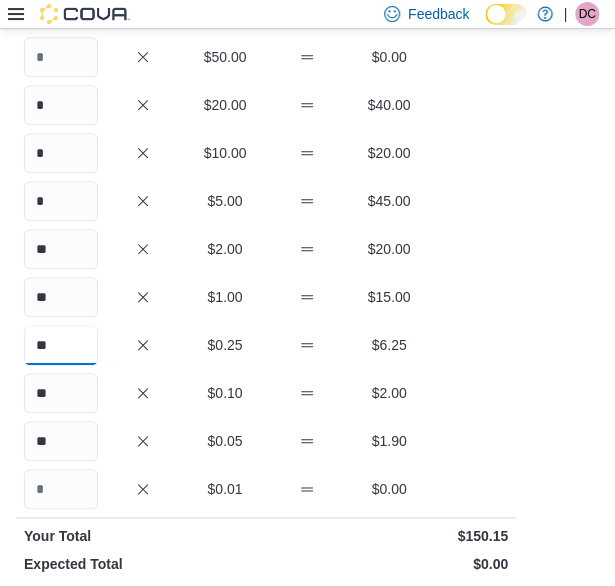 type on "**" 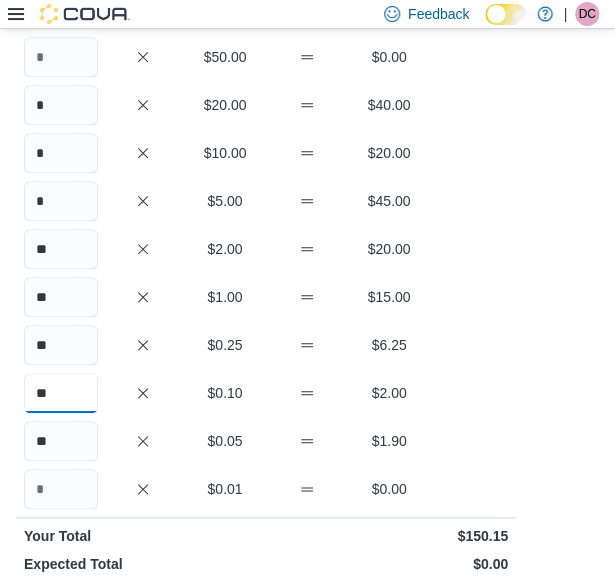 click on "**" at bounding box center (61, 393) 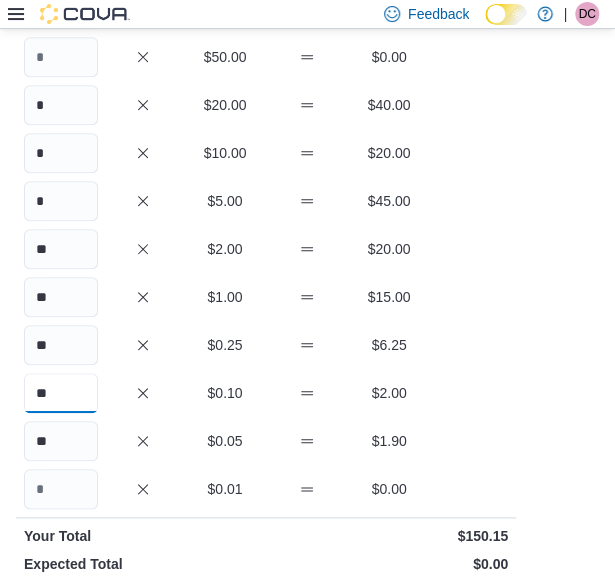 drag, startPoint x: 68, startPoint y: 390, endPoint x: -6, endPoint y: 391, distance: 74.00676 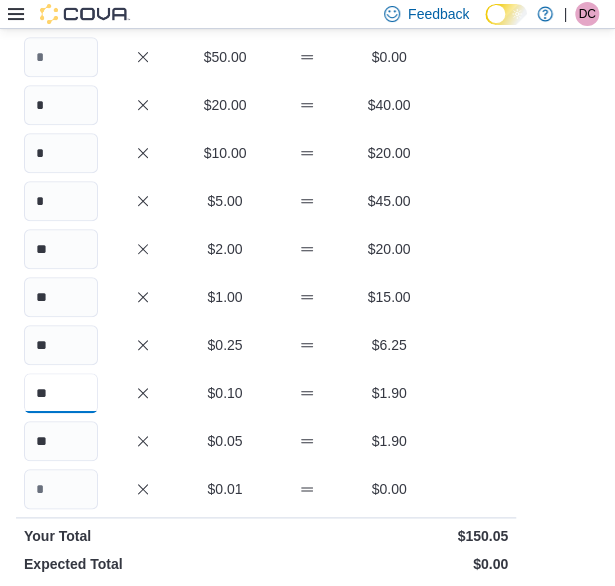 type on "**" 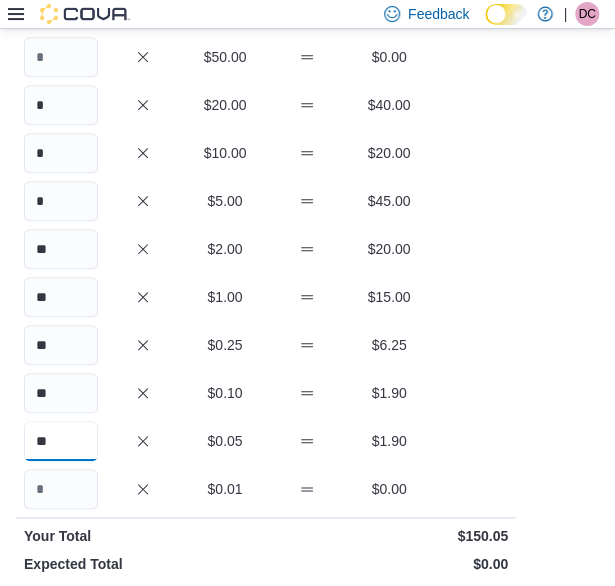 drag, startPoint x: 59, startPoint y: 441, endPoint x: 43, endPoint y: 441, distance: 16 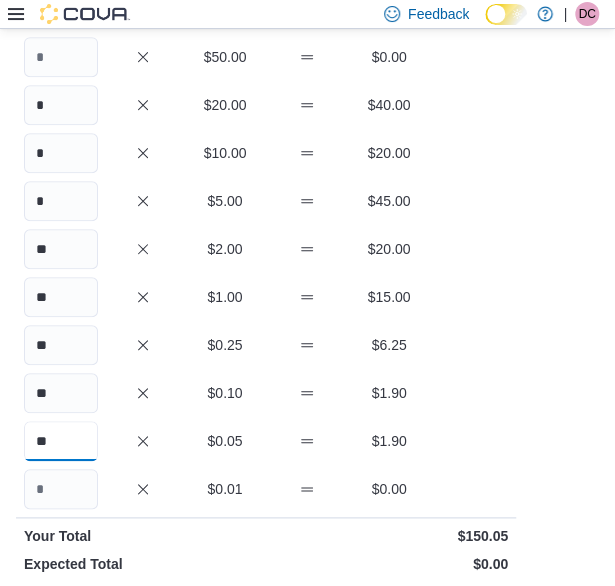 click on "**" at bounding box center (61, 441) 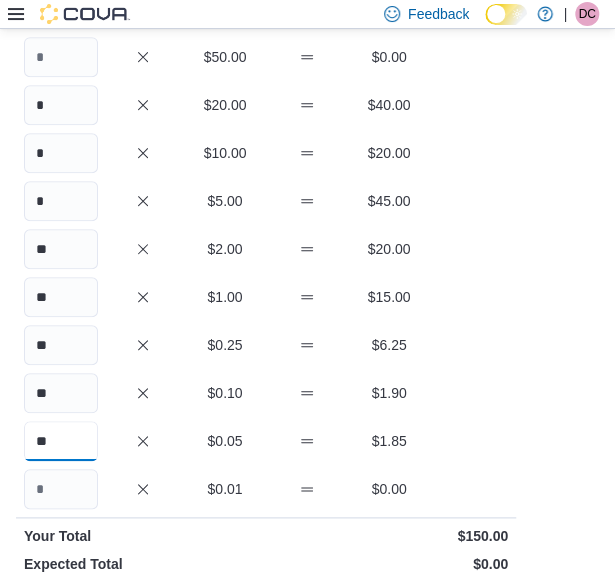 type on "**" 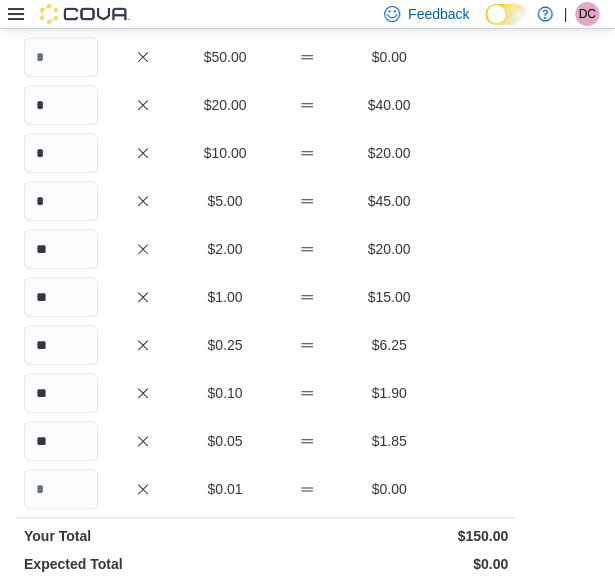 click on "** $0.25 $6.25" at bounding box center (266, 345) 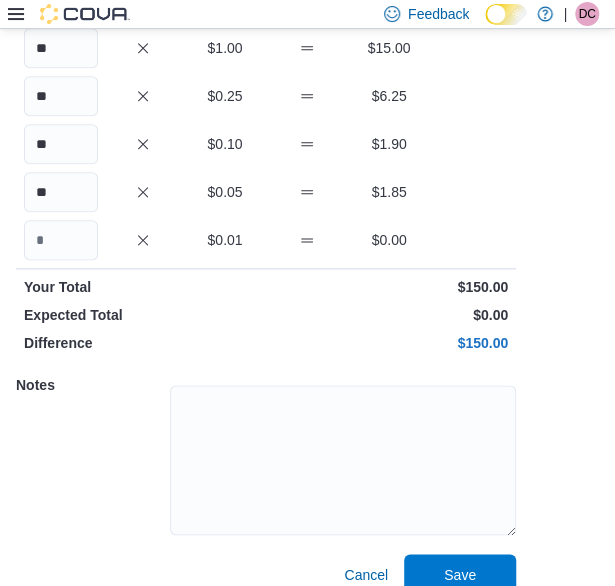 scroll, scrollTop: 490, scrollLeft: 0, axis: vertical 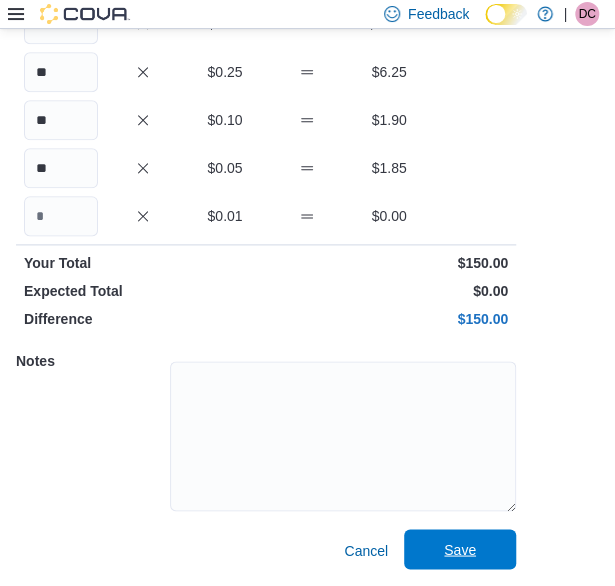 click on "Save" at bounding box center (460, 549) 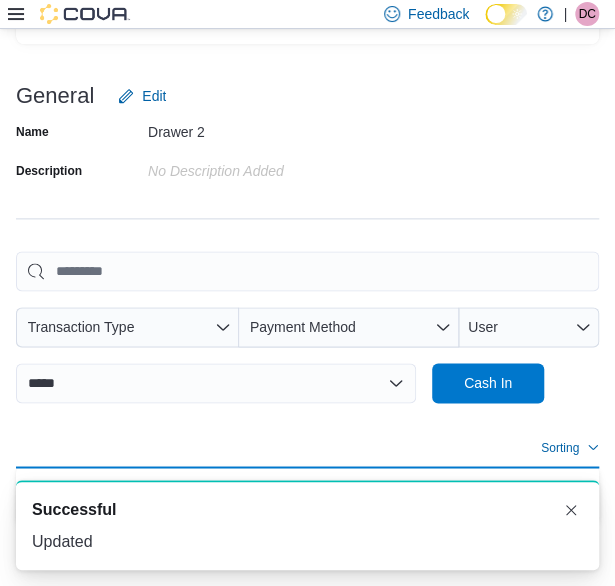 scroll, scrollTop: 538, scrollLeft: 0, axis: vertical 